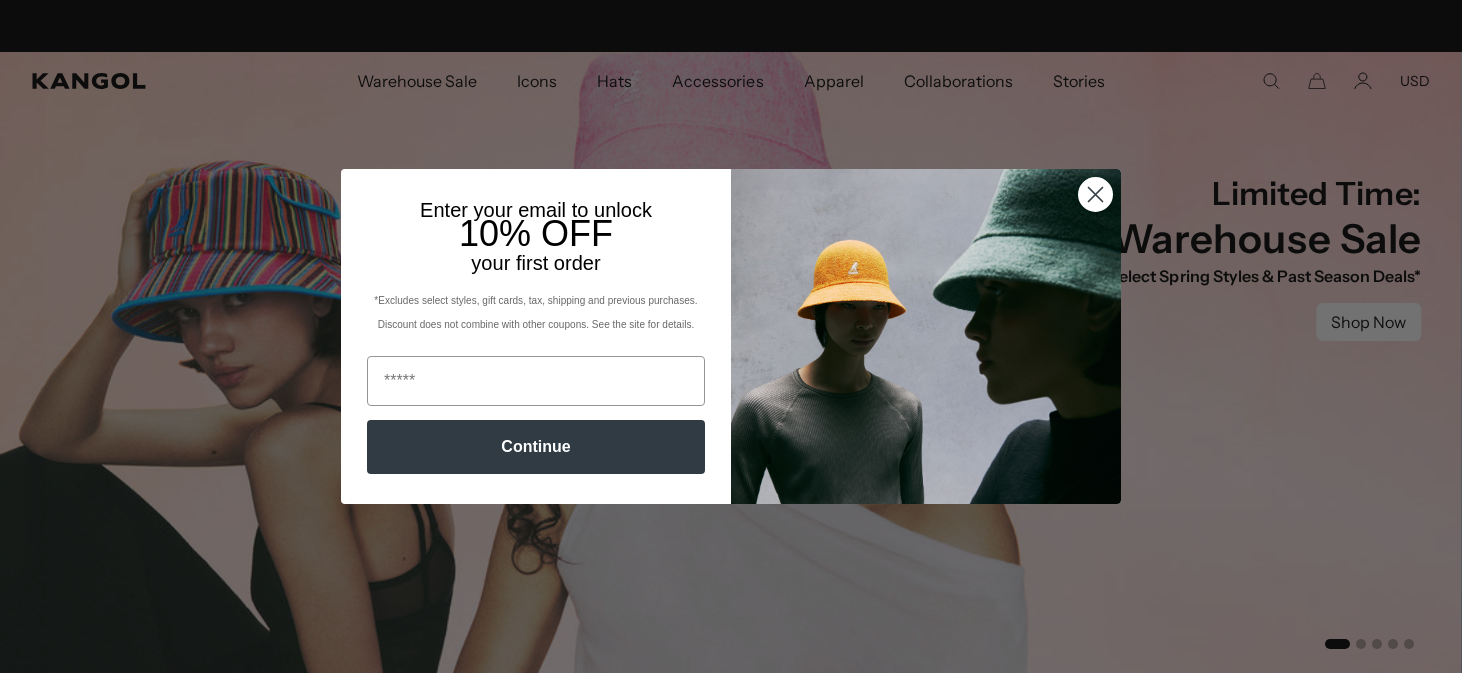 scroll, scrollTop: 0, scrollLeft: 0, axis: both 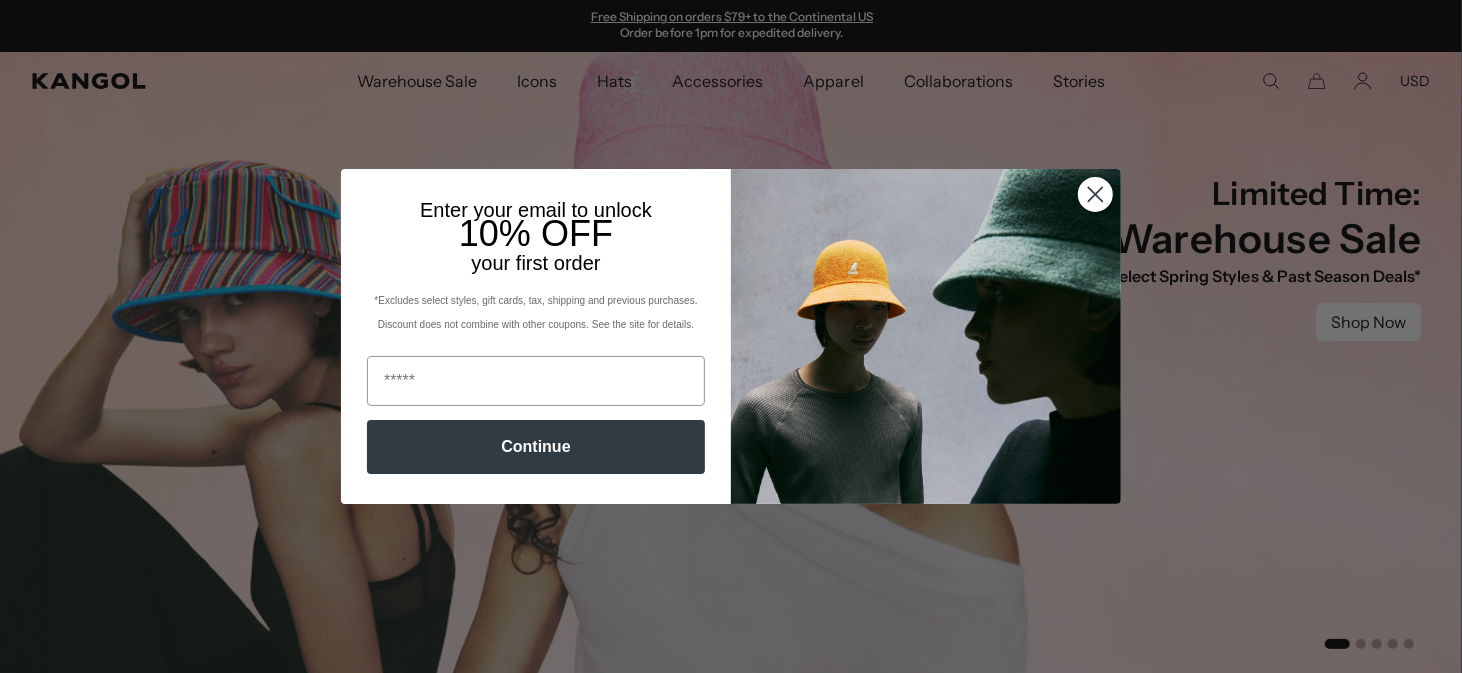 click at bounding box center [1095, 194] 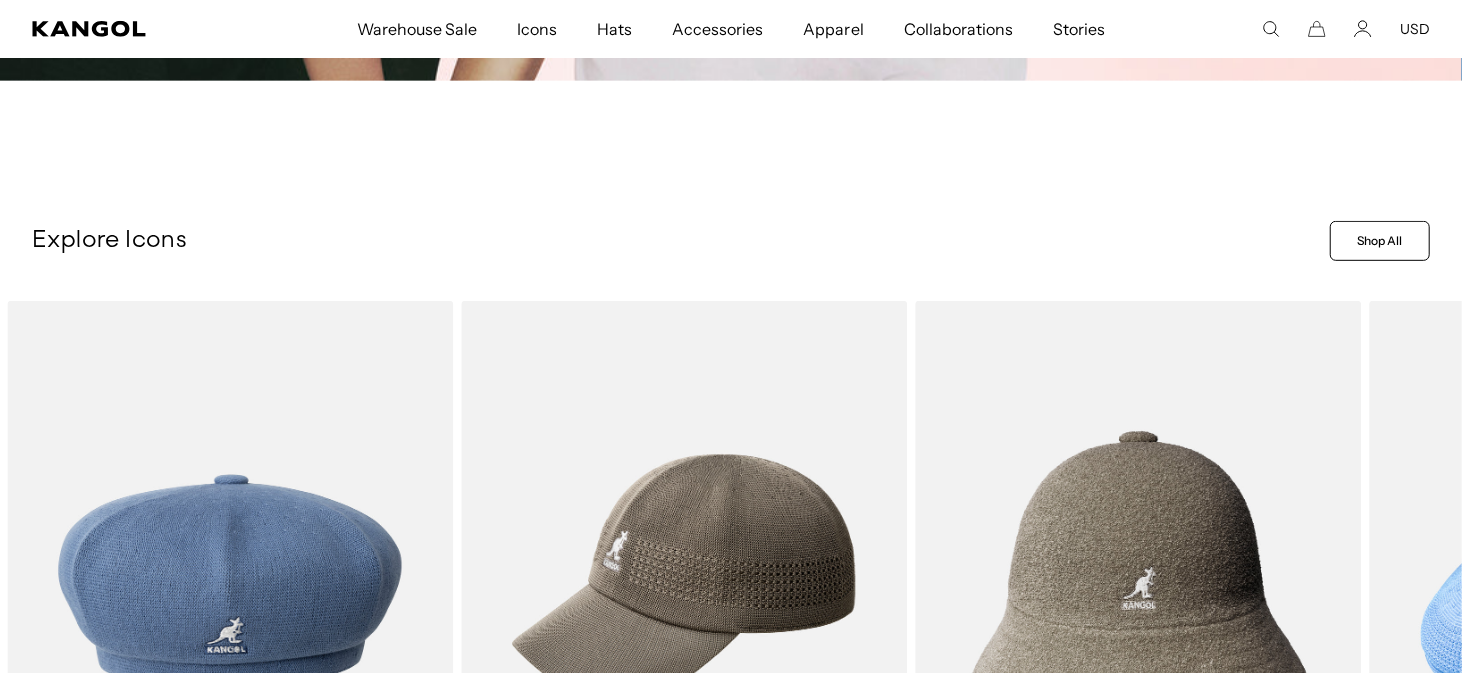 scroll, scrollTop: 800, scrollLeft: 0, axis: vertical 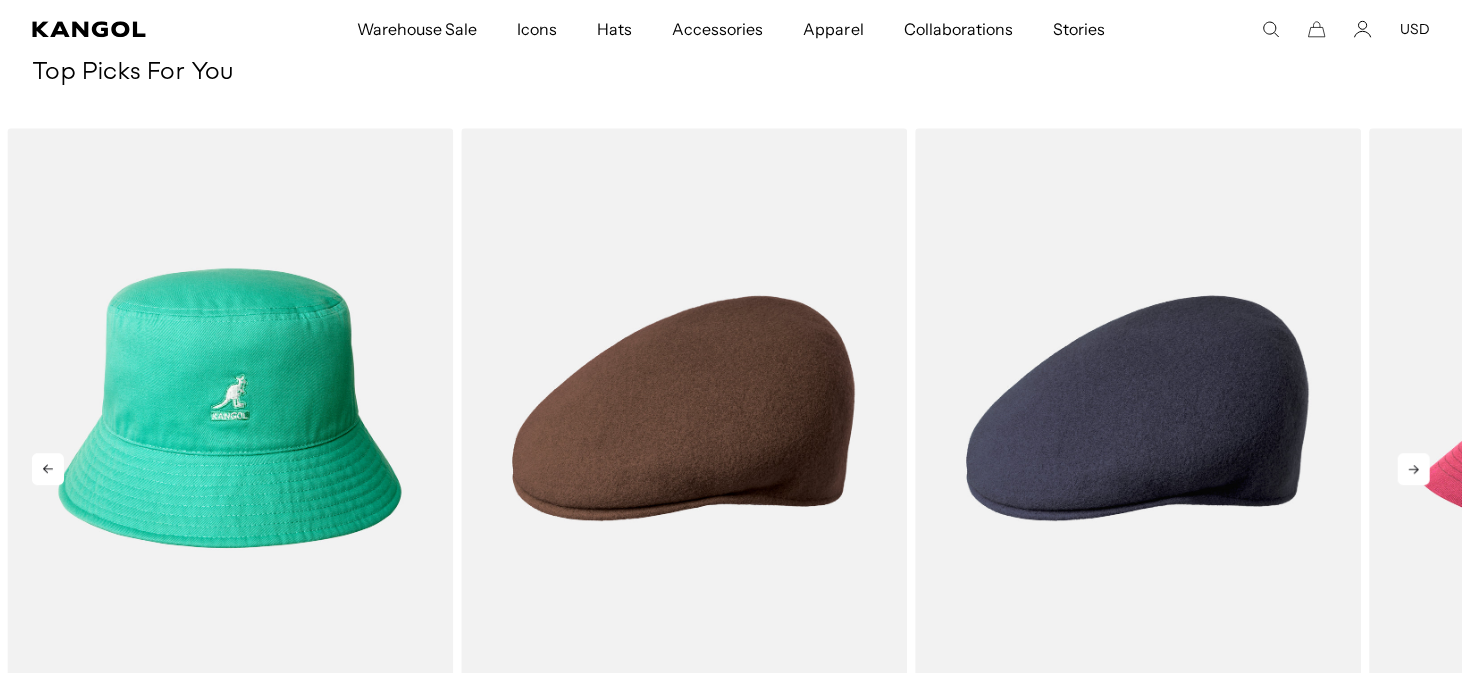click at bounding box center [1414, 469] 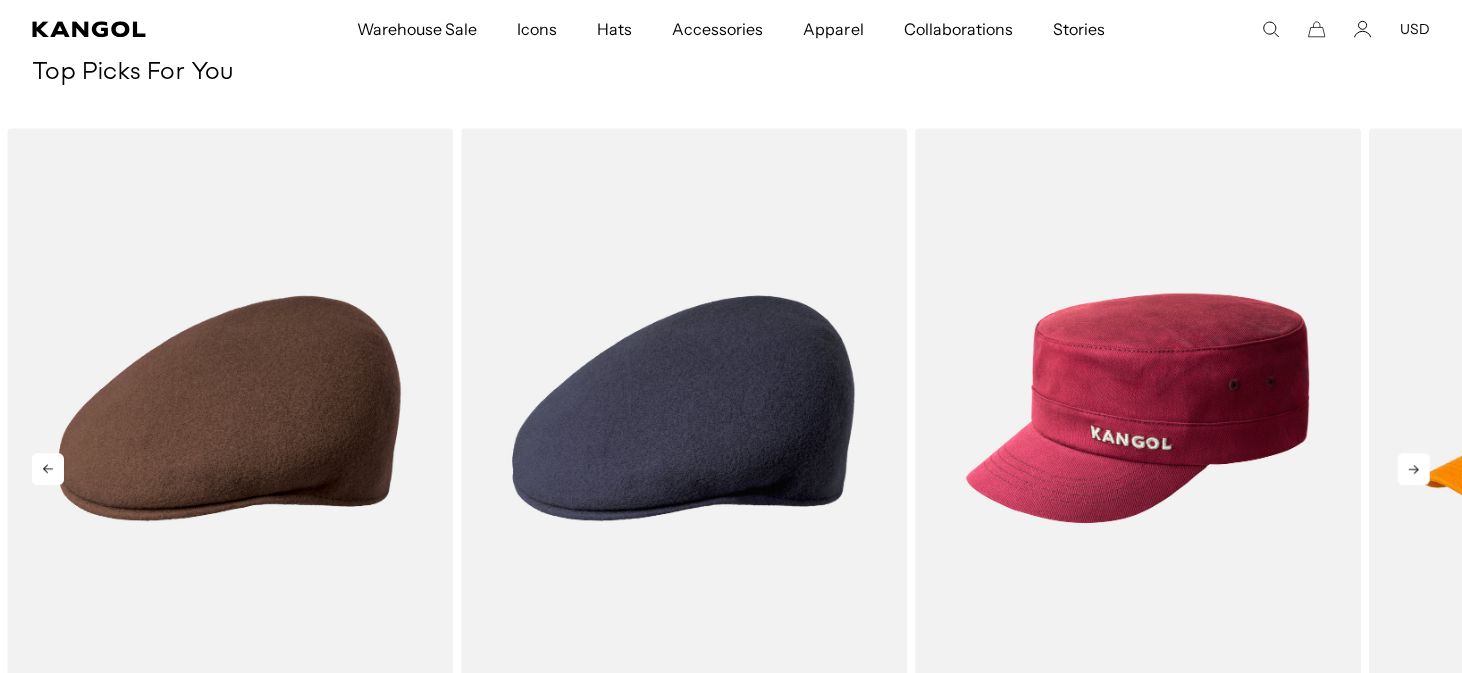 click at bounding box center (1414, 469) 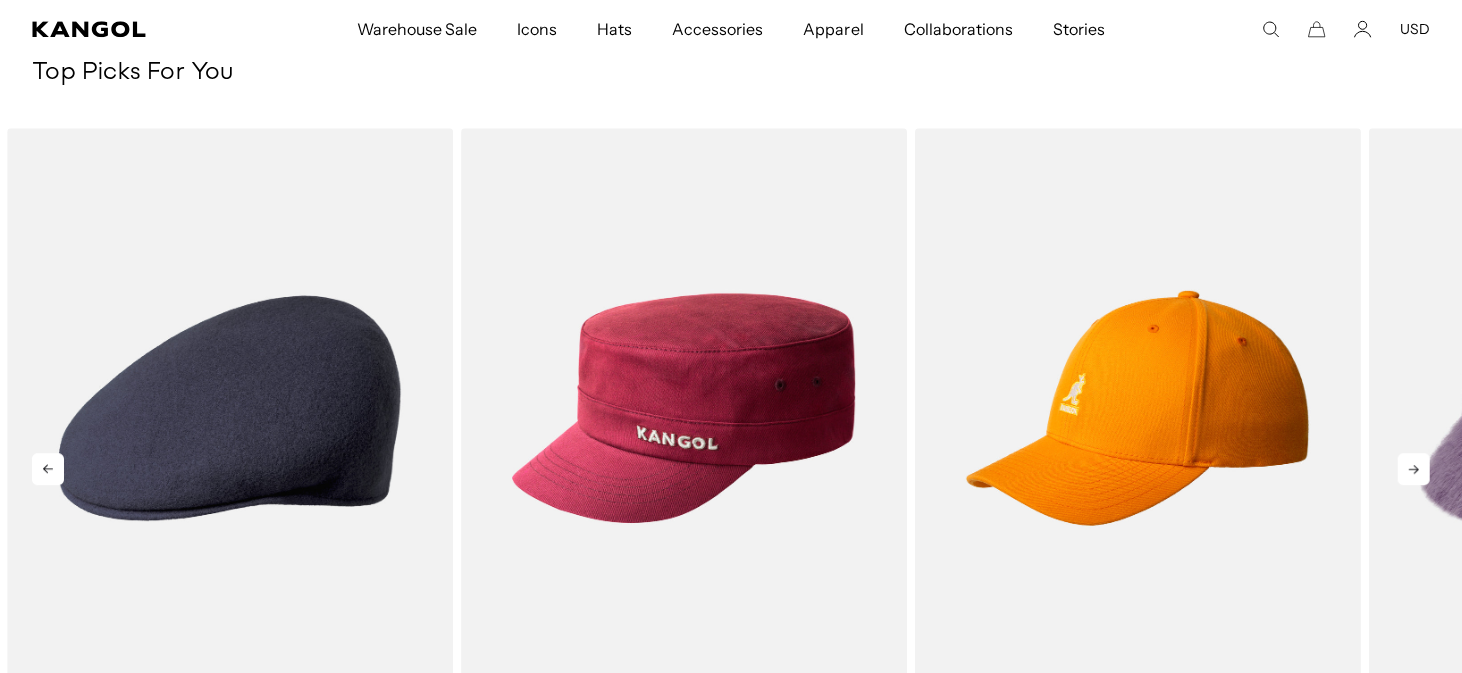 click at bounding box center (1414, 469) 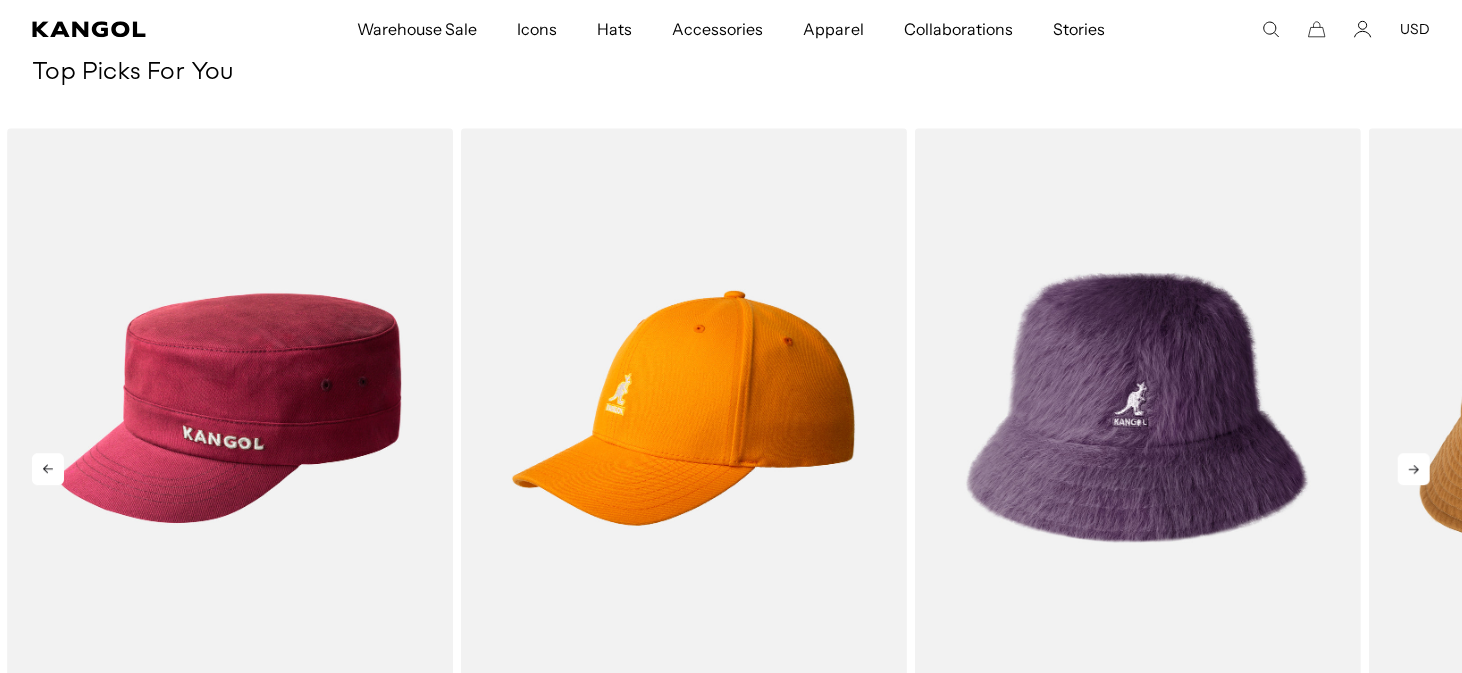 click at bounding box center [1414, 469] 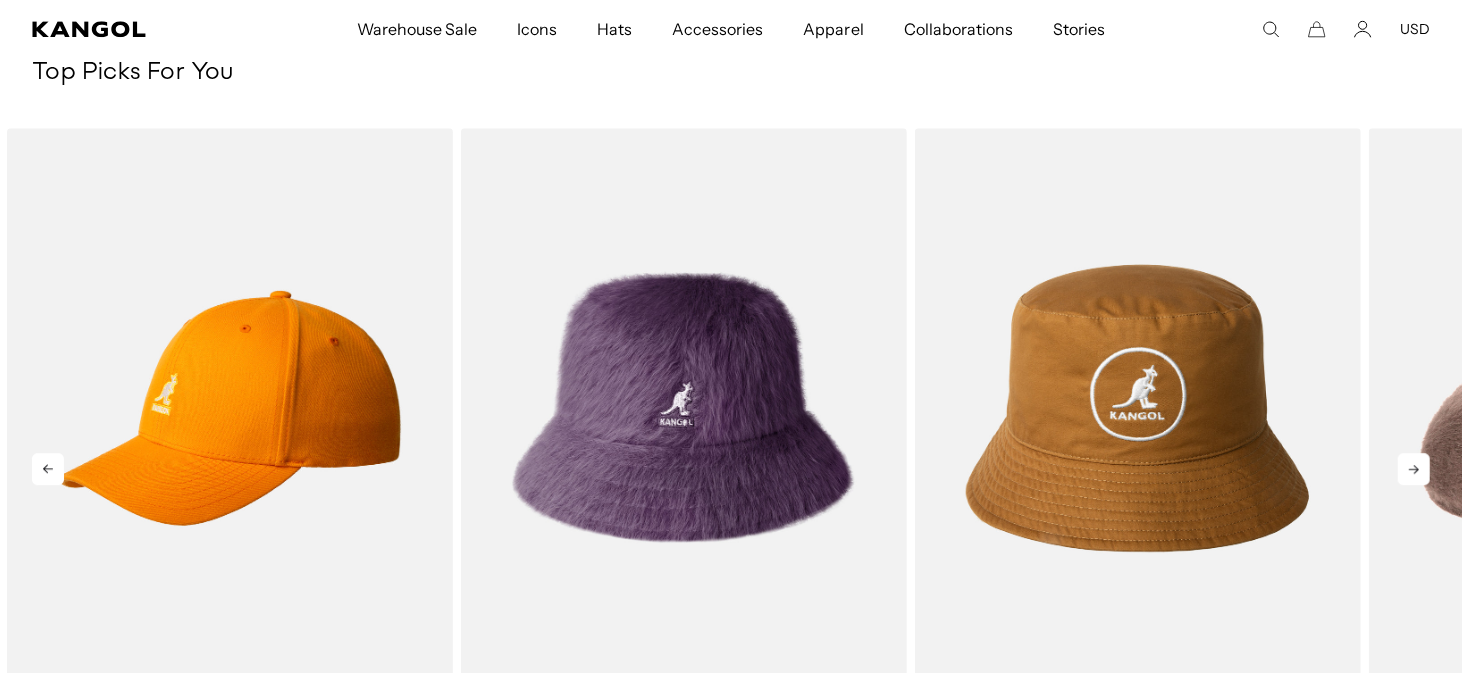 click at bounding box center [1414, 469] 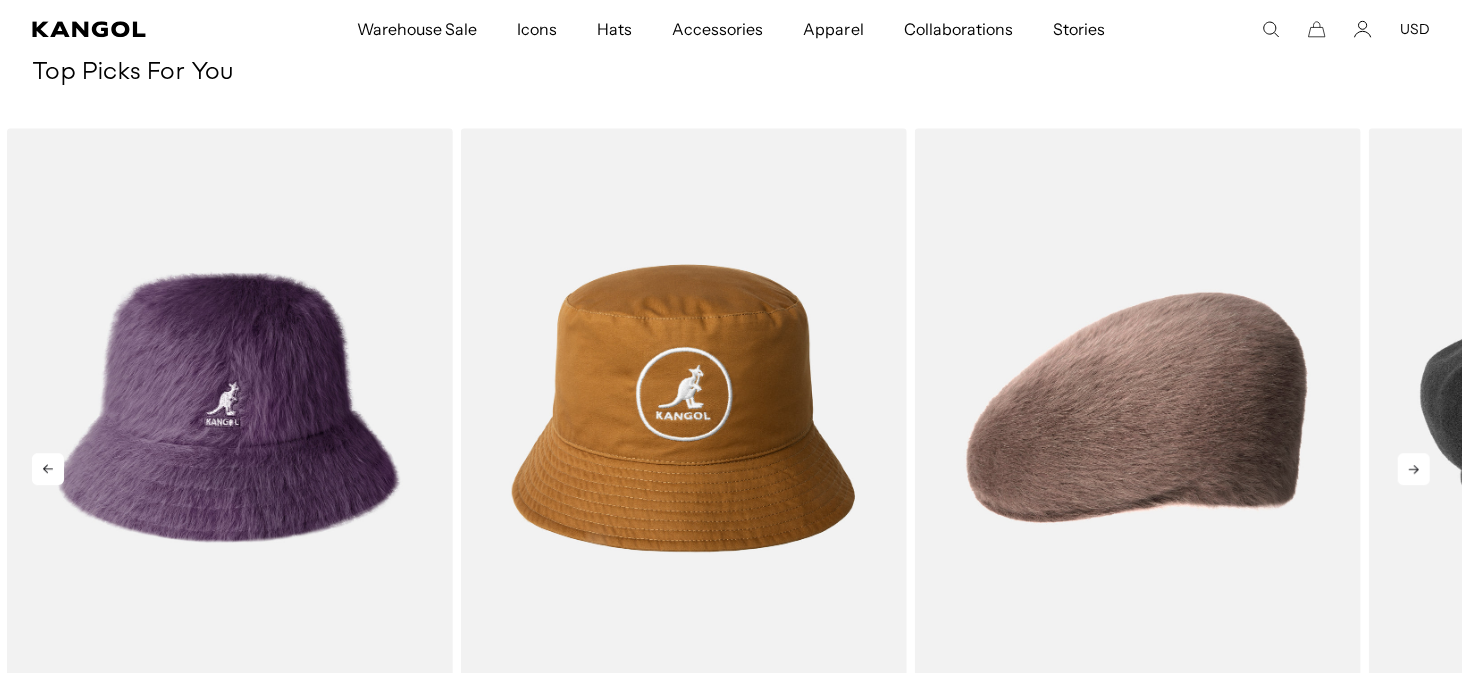 scroll, scrollTop: 0, scrollLeft: 411, axis: horizontal 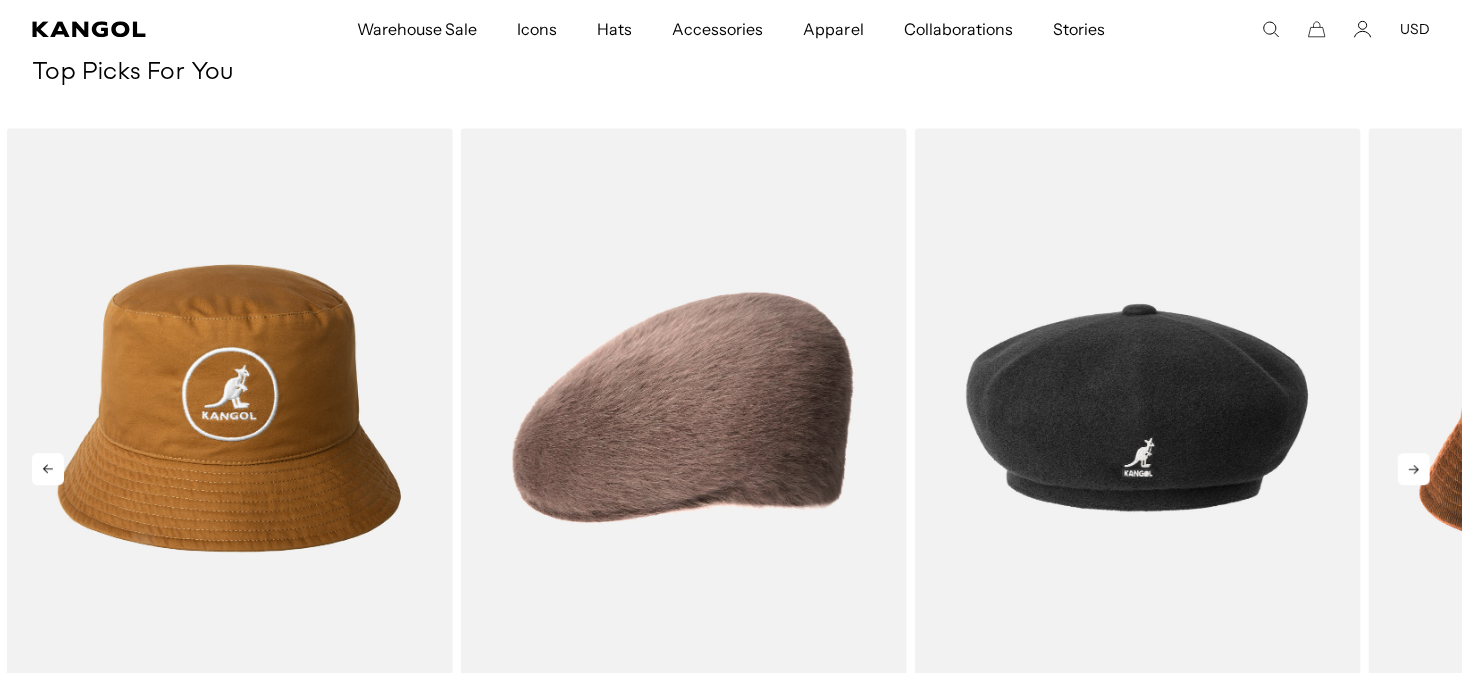click at bounding box center (1414, 469) 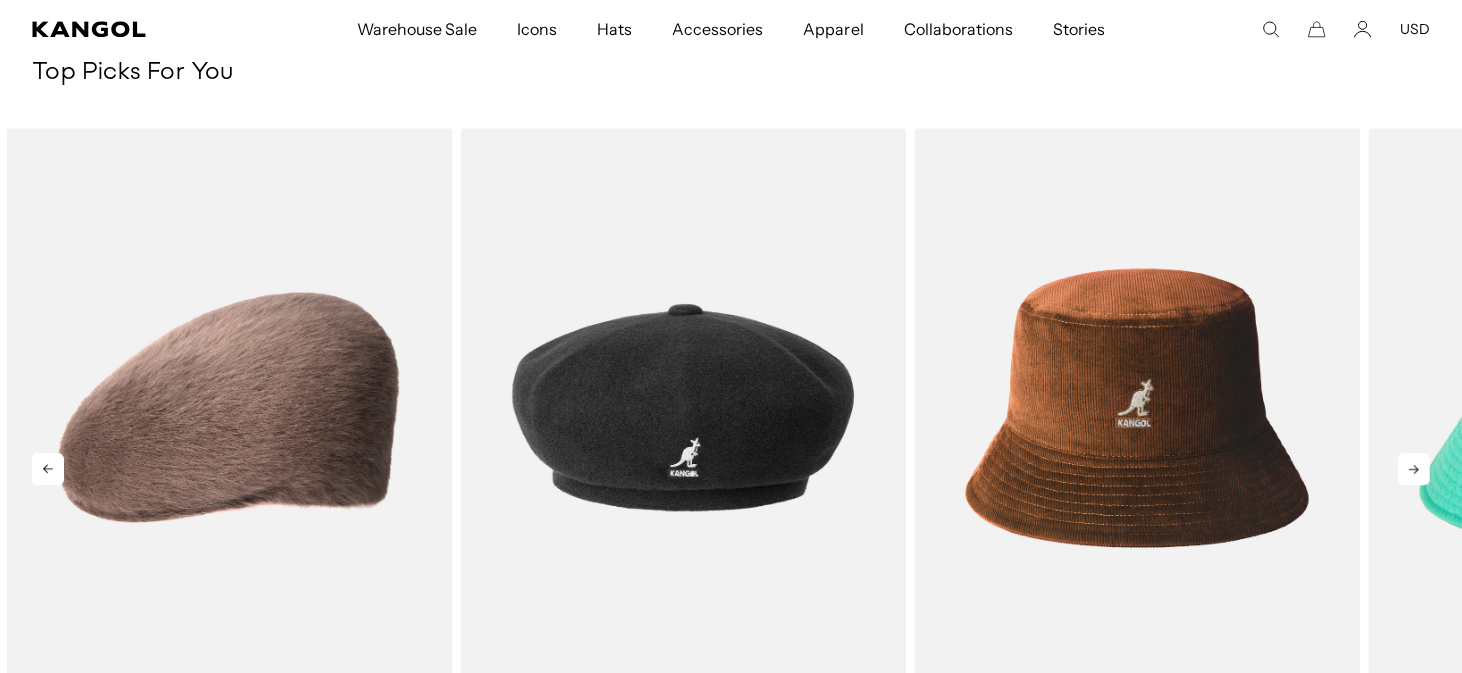 click at bounding box center (1414, 469) 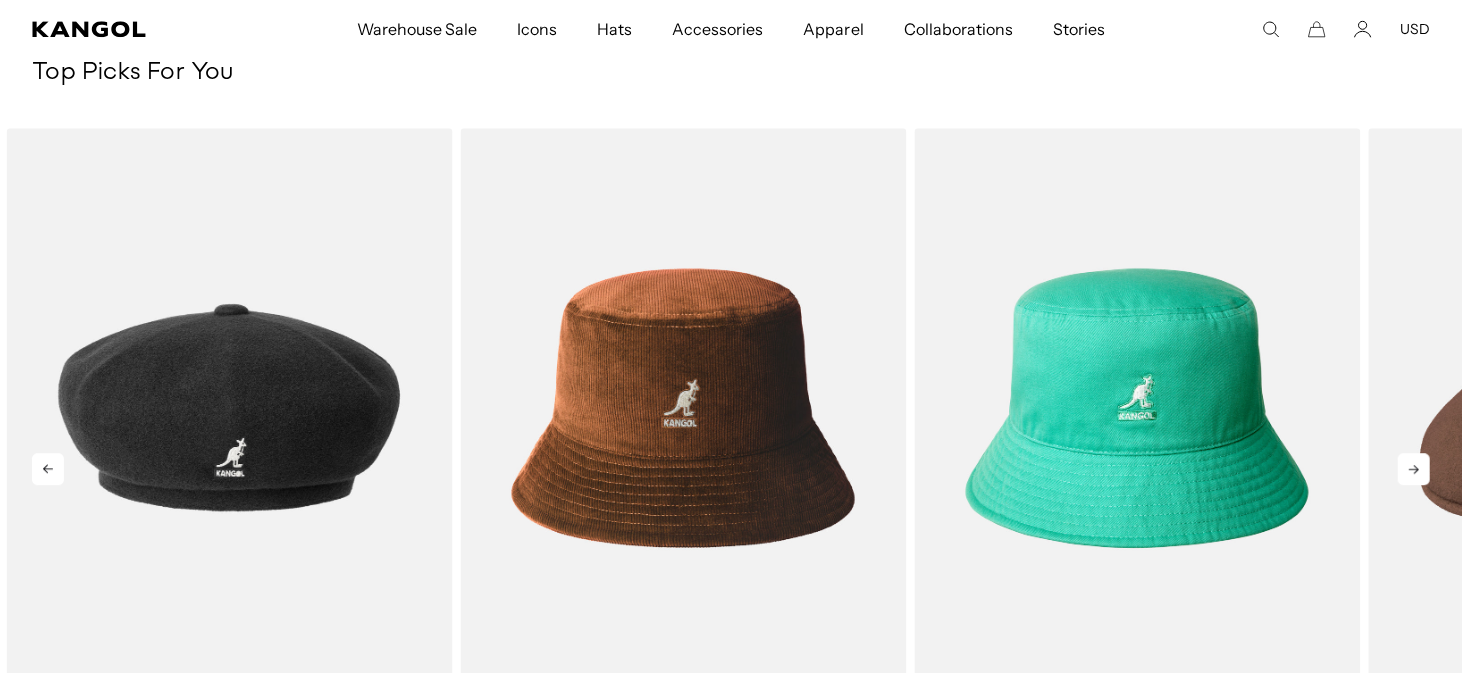 click at bounding box center [1414, 469] 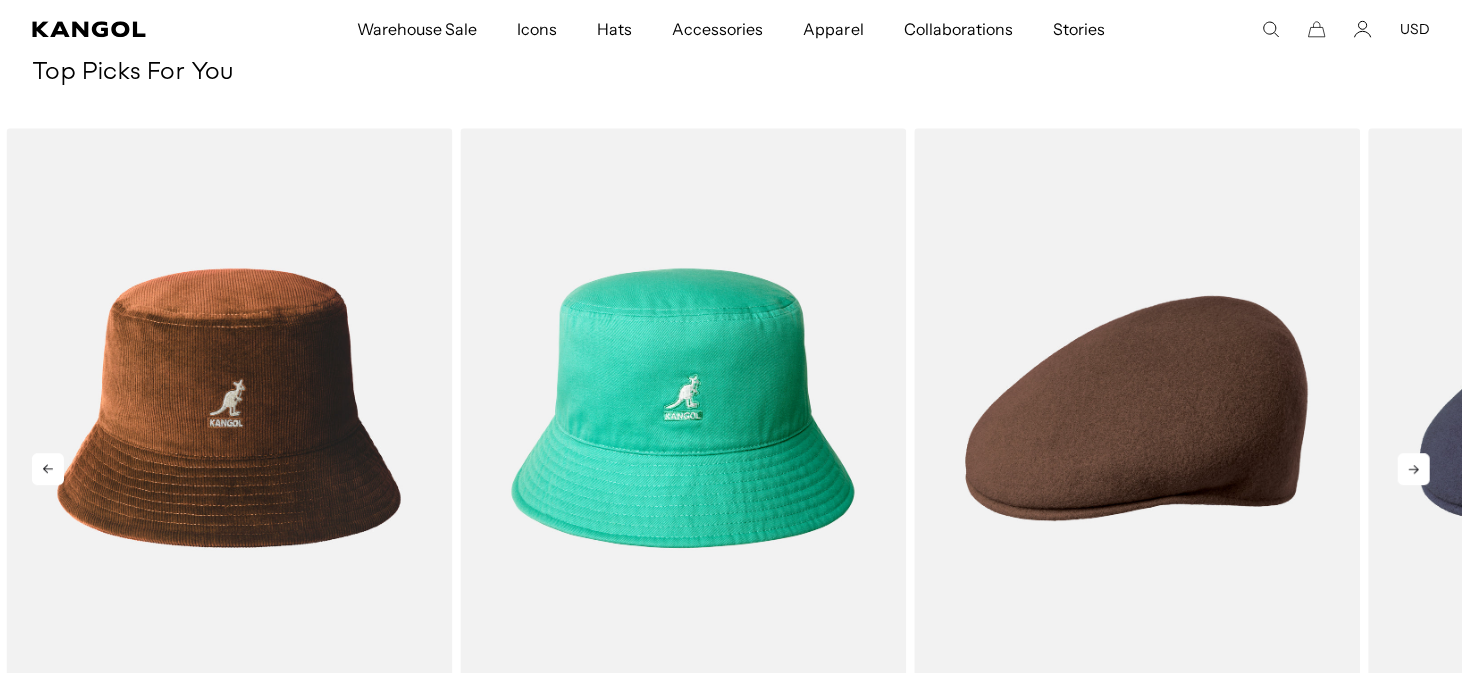 click at bounding box center (1414, 469) 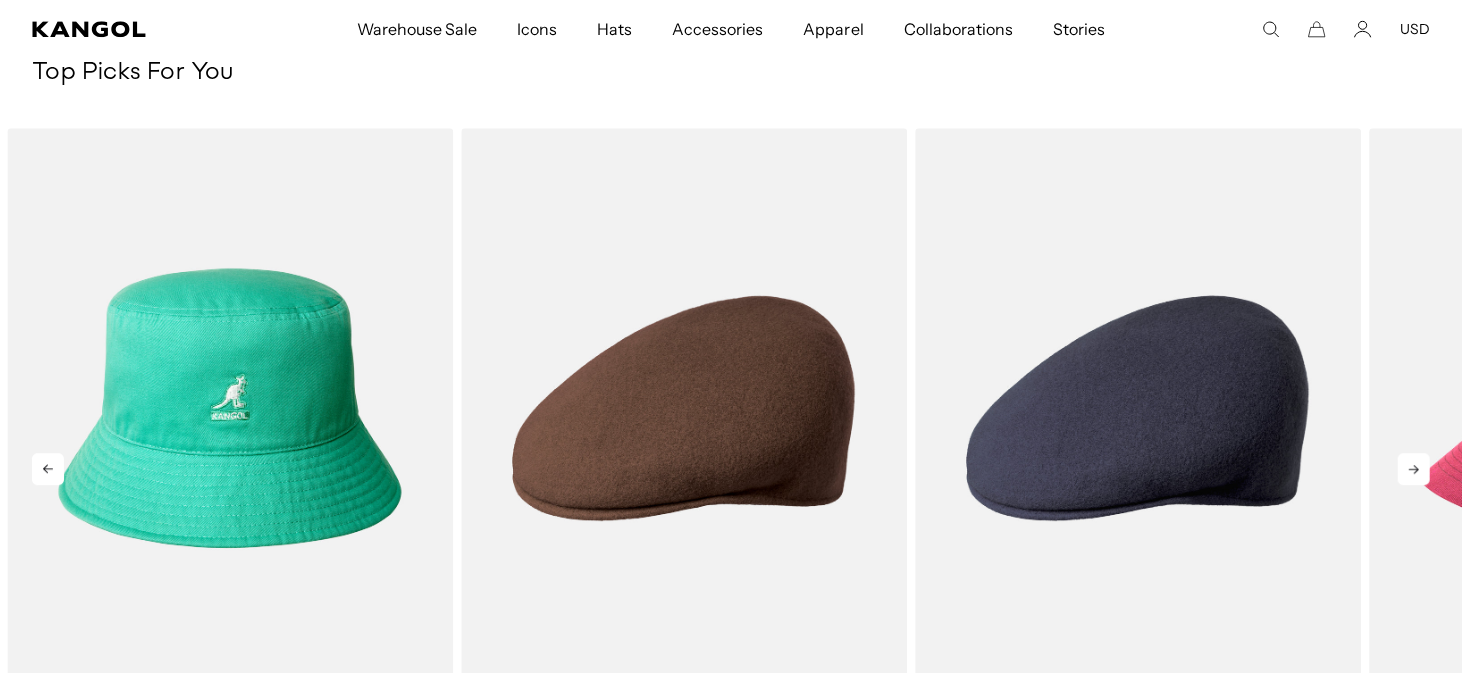 click at bounding box center [1414, 469] 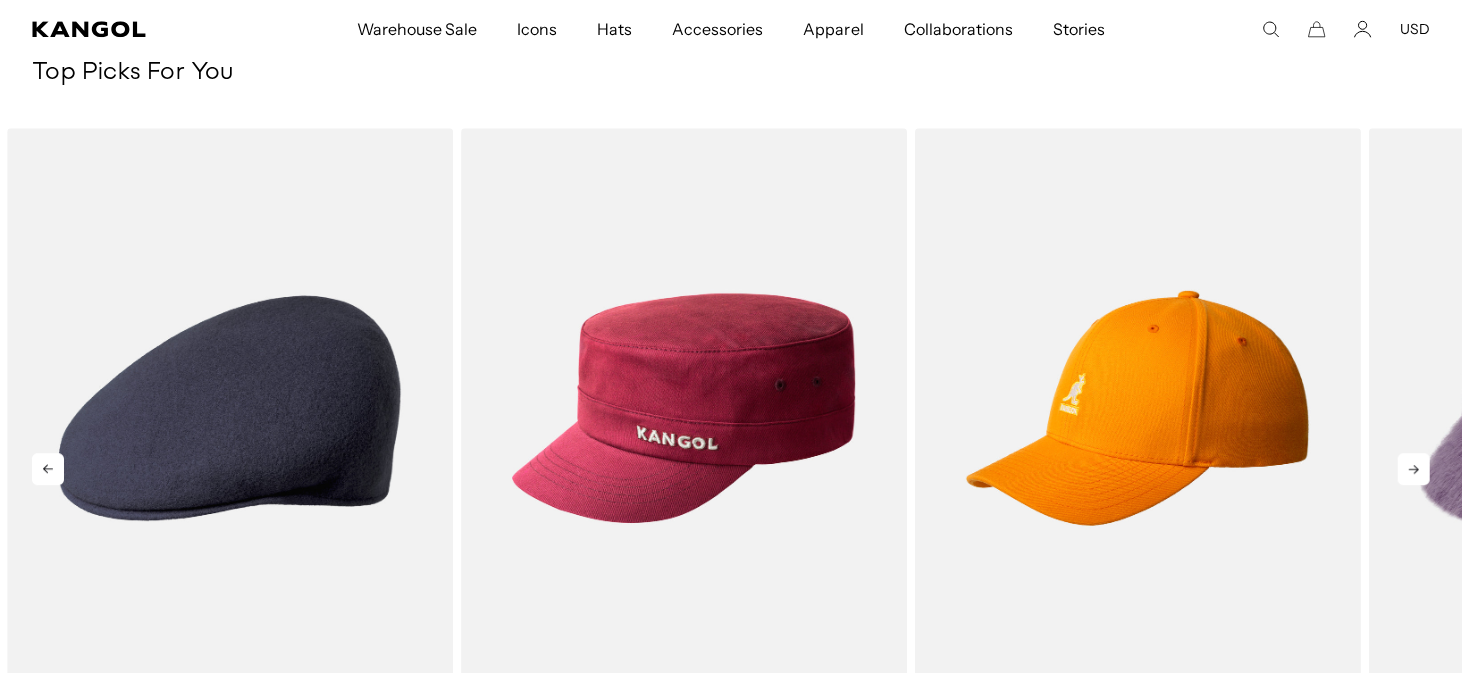 click at bounding box center (1414, 469) 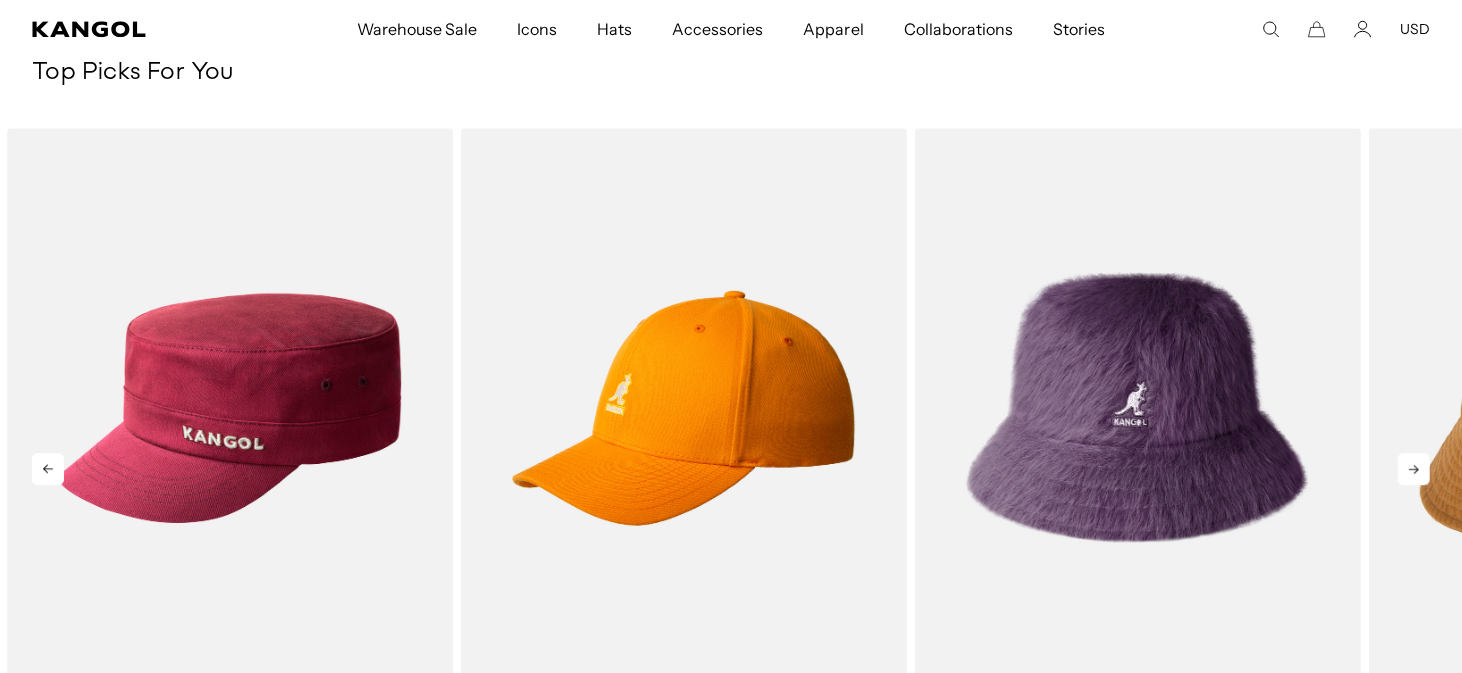 click at bounding box center (1414, 469) 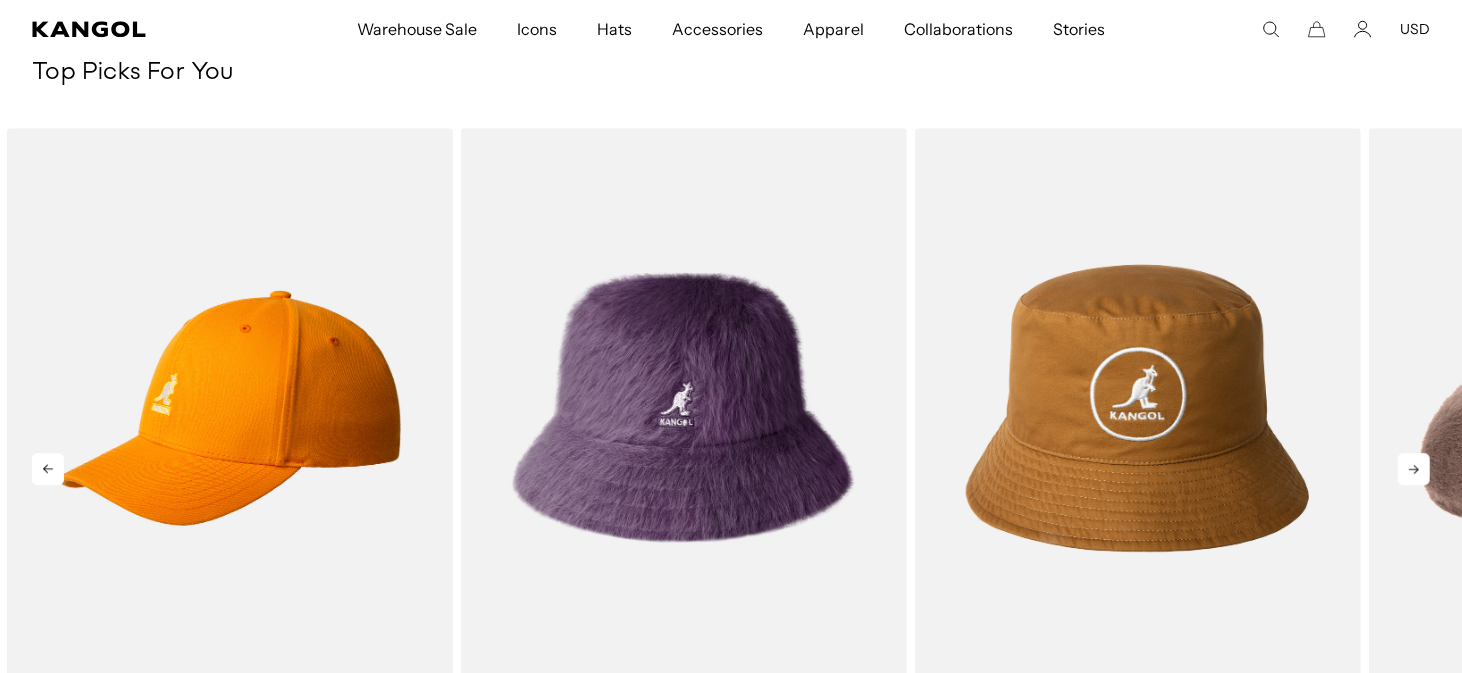click at bounding box center [1414, 469] 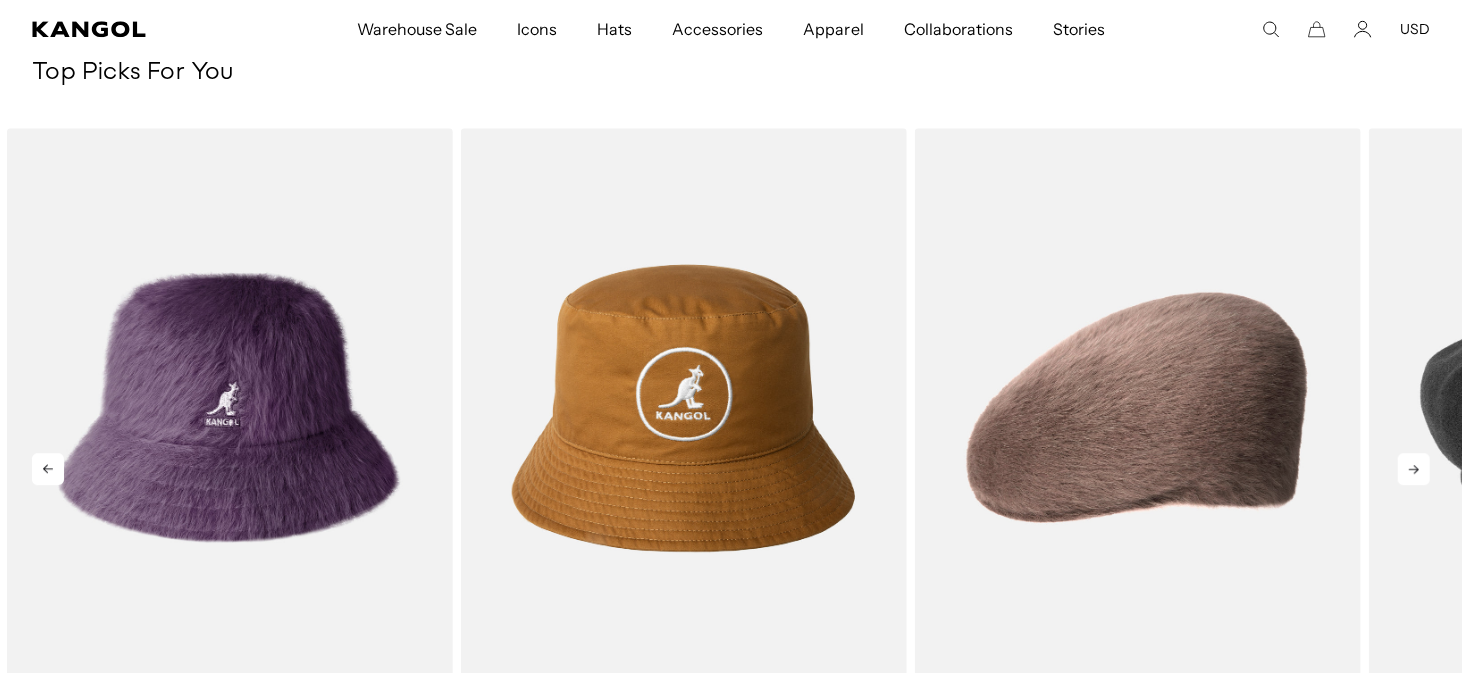 click at bounding box center [1414, 469] 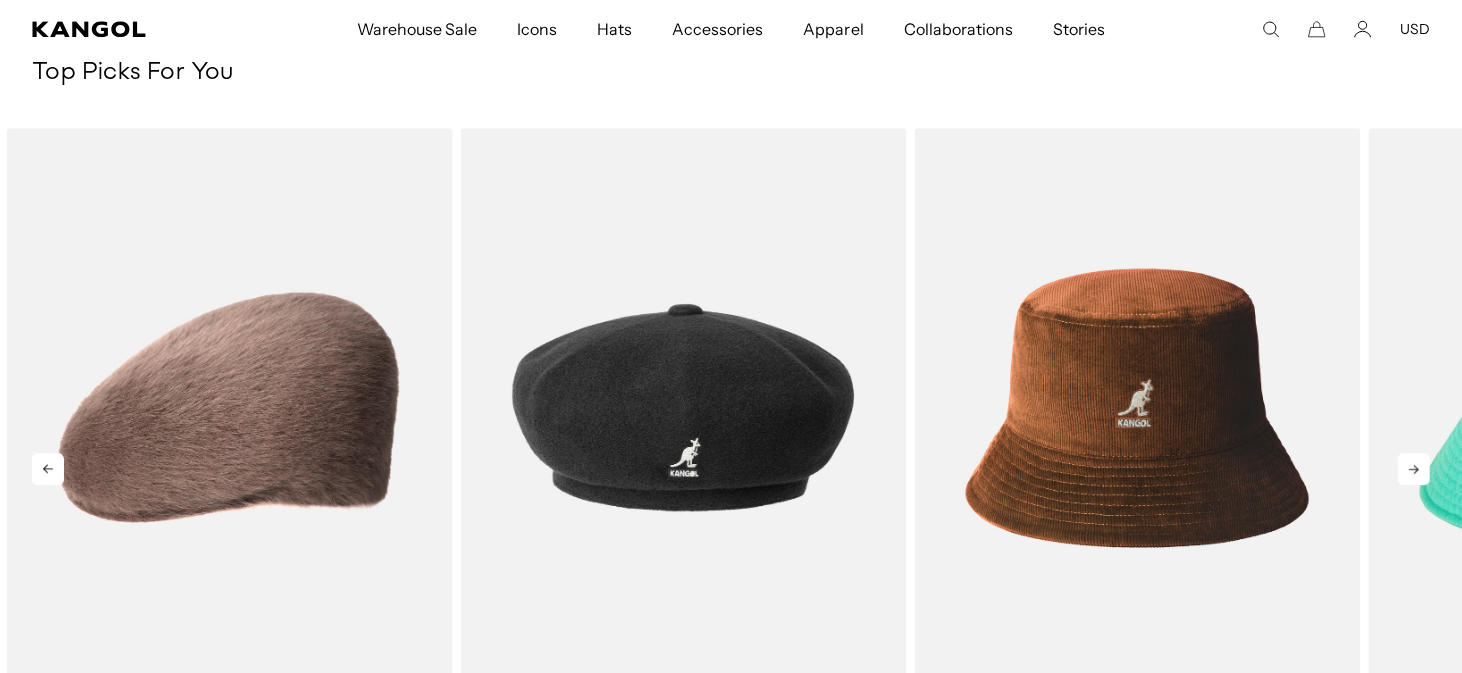 click at bounding box center [1414, 469] 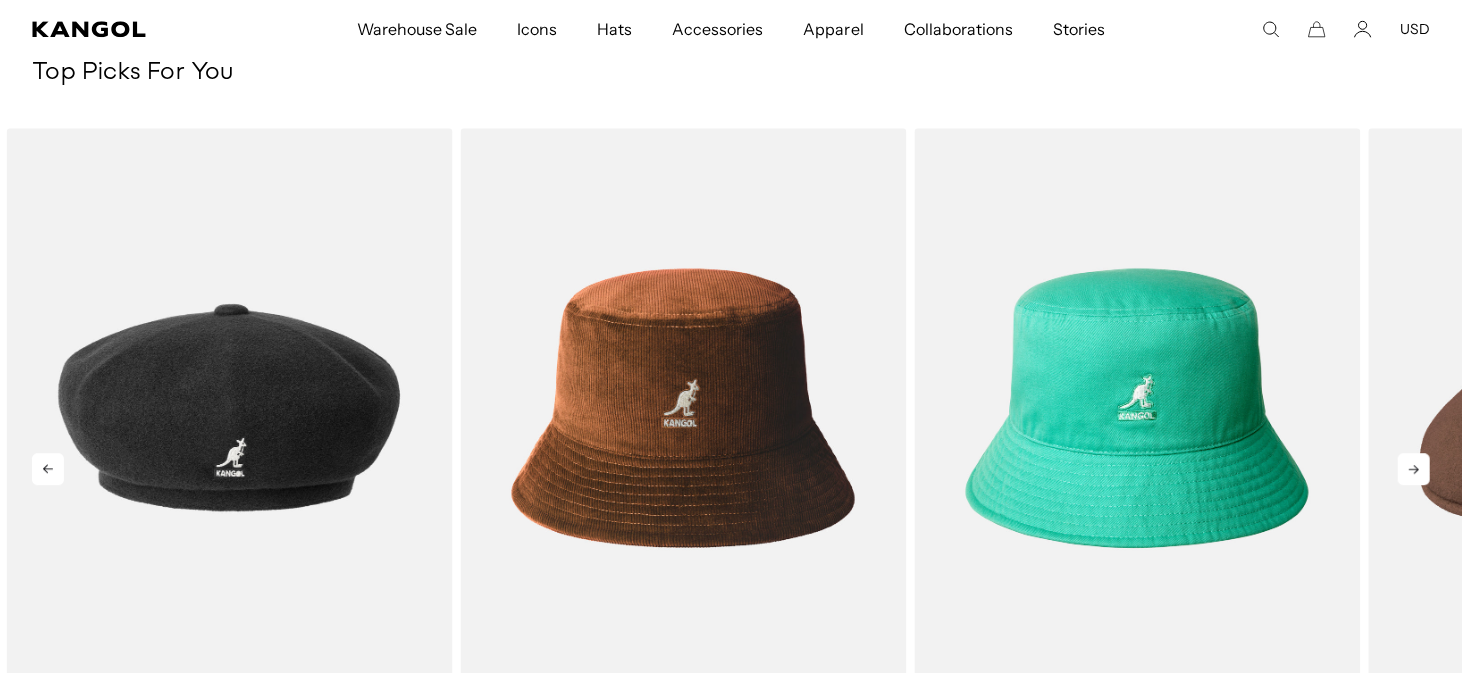 scroll, scrollTop: 0, scrollLeft: 0, axis: both 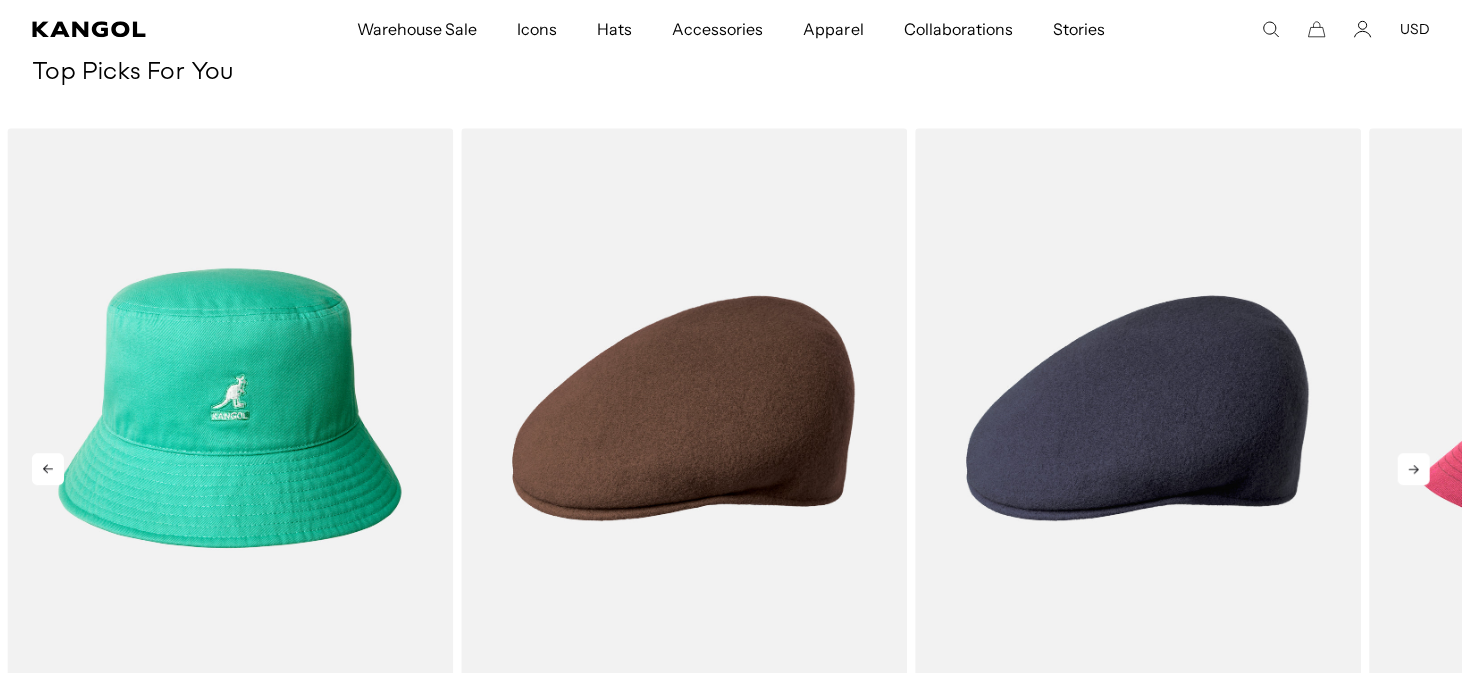 click at bounding box center [1414, 469] 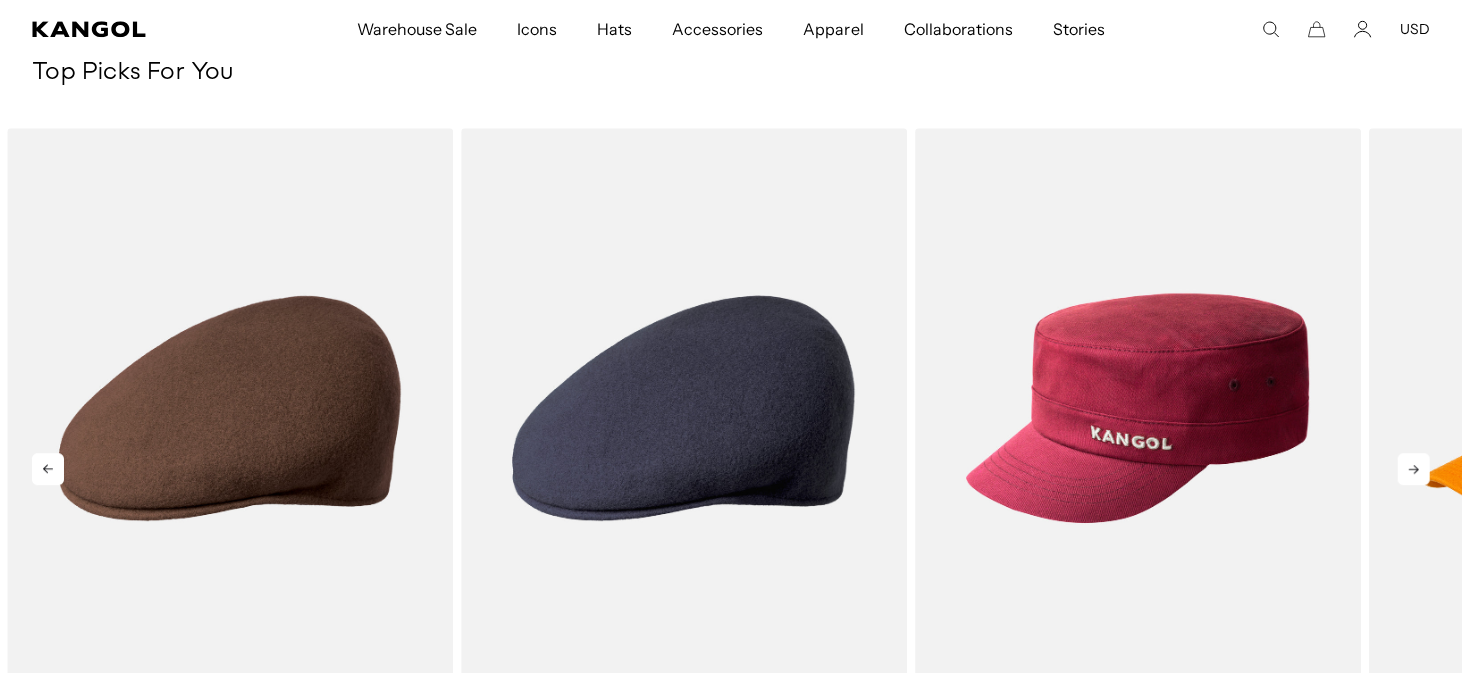 click at bounding box center [1414, 469] 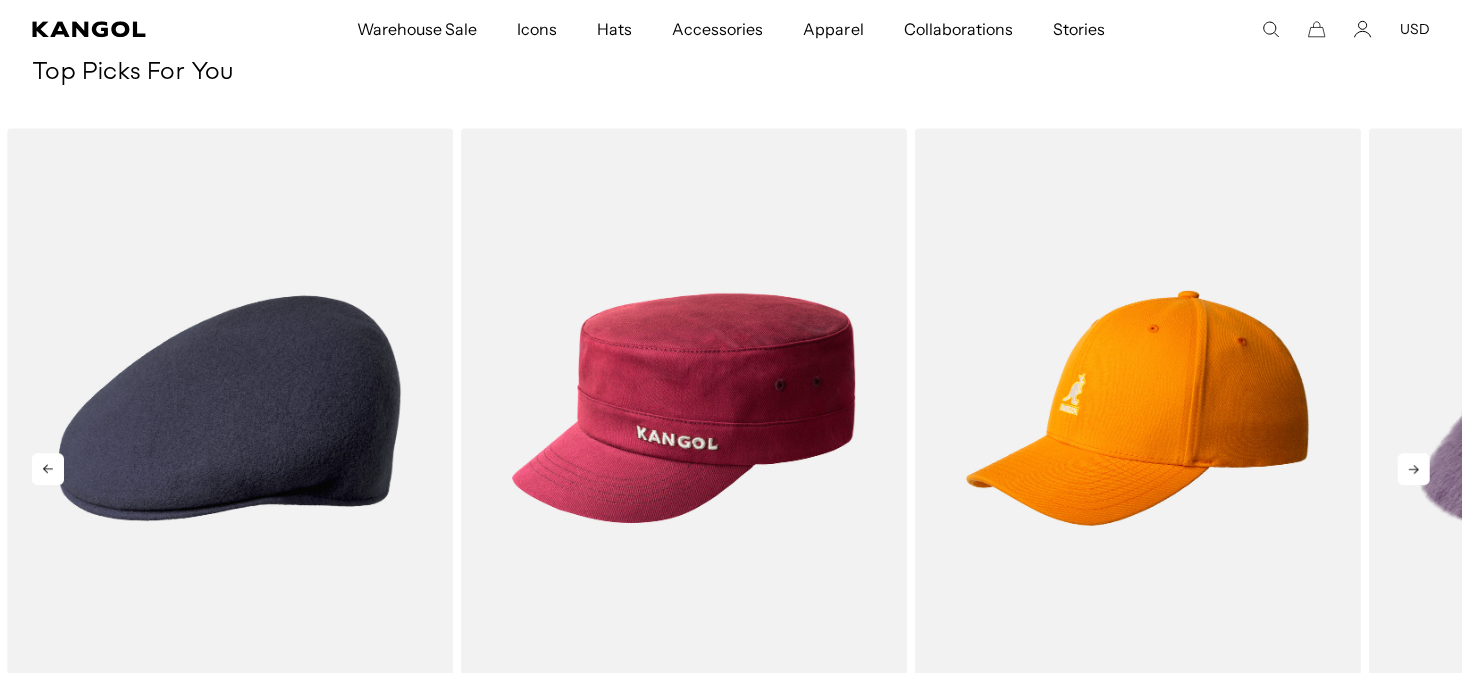 click at bounding box center [1414, 469] 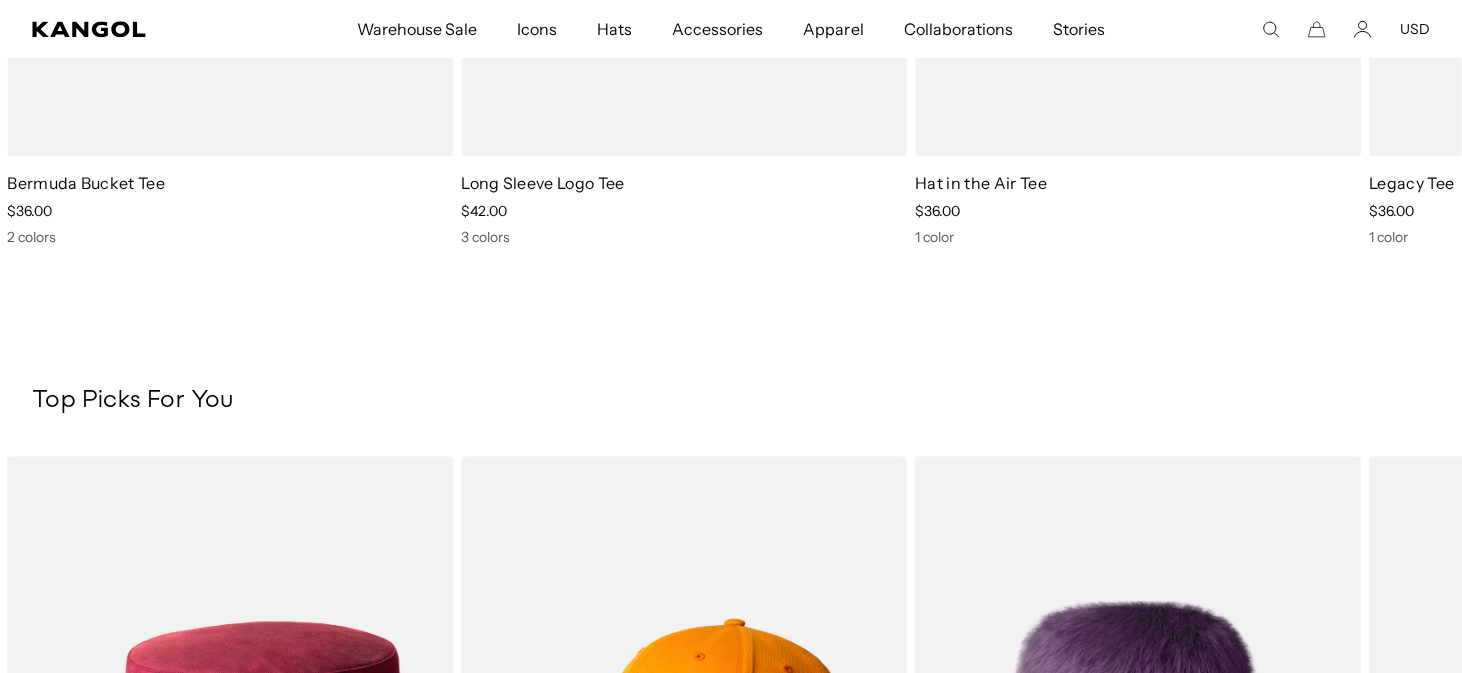 scroll, scrollTop: 2691, scrollLeft: 0, axis: vertical 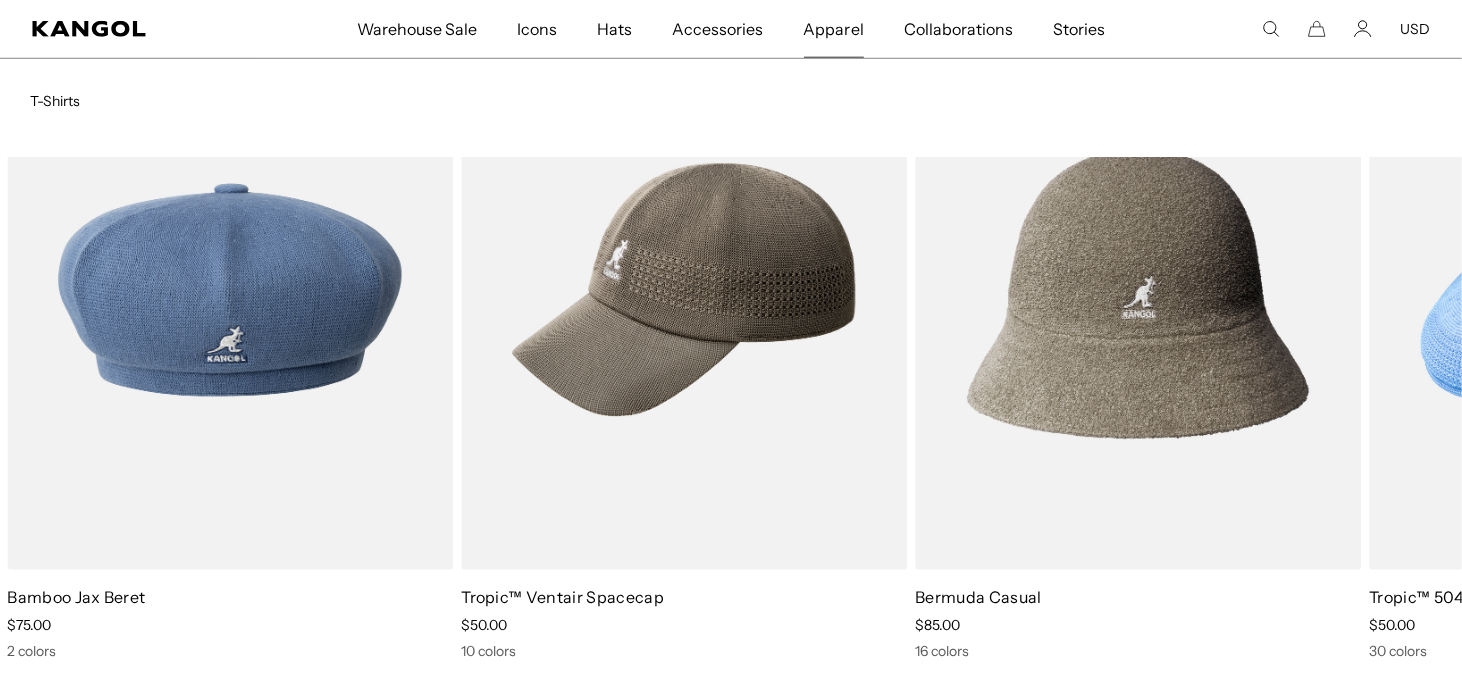 click on "Apparel" at bounding box center [834, 29] 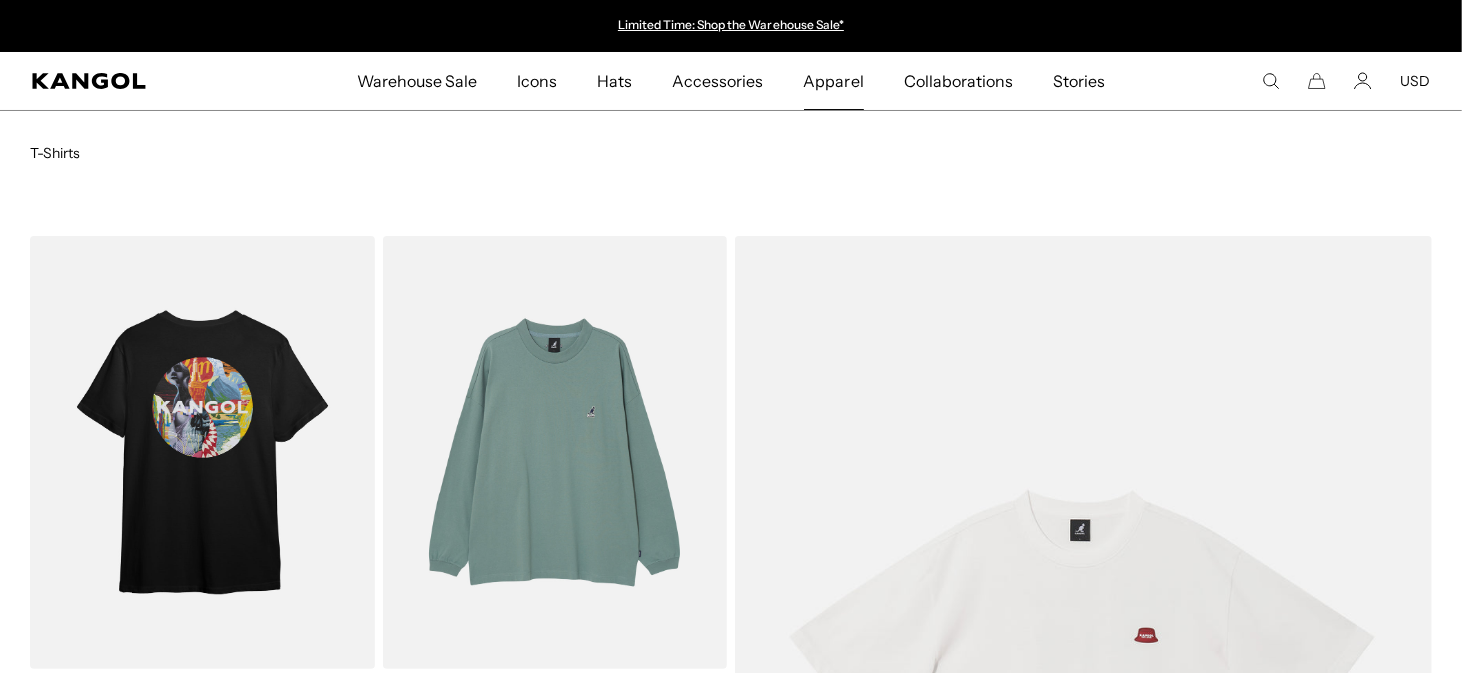scroll, scrollTop: 0, scrollLeft: 0, axis: both 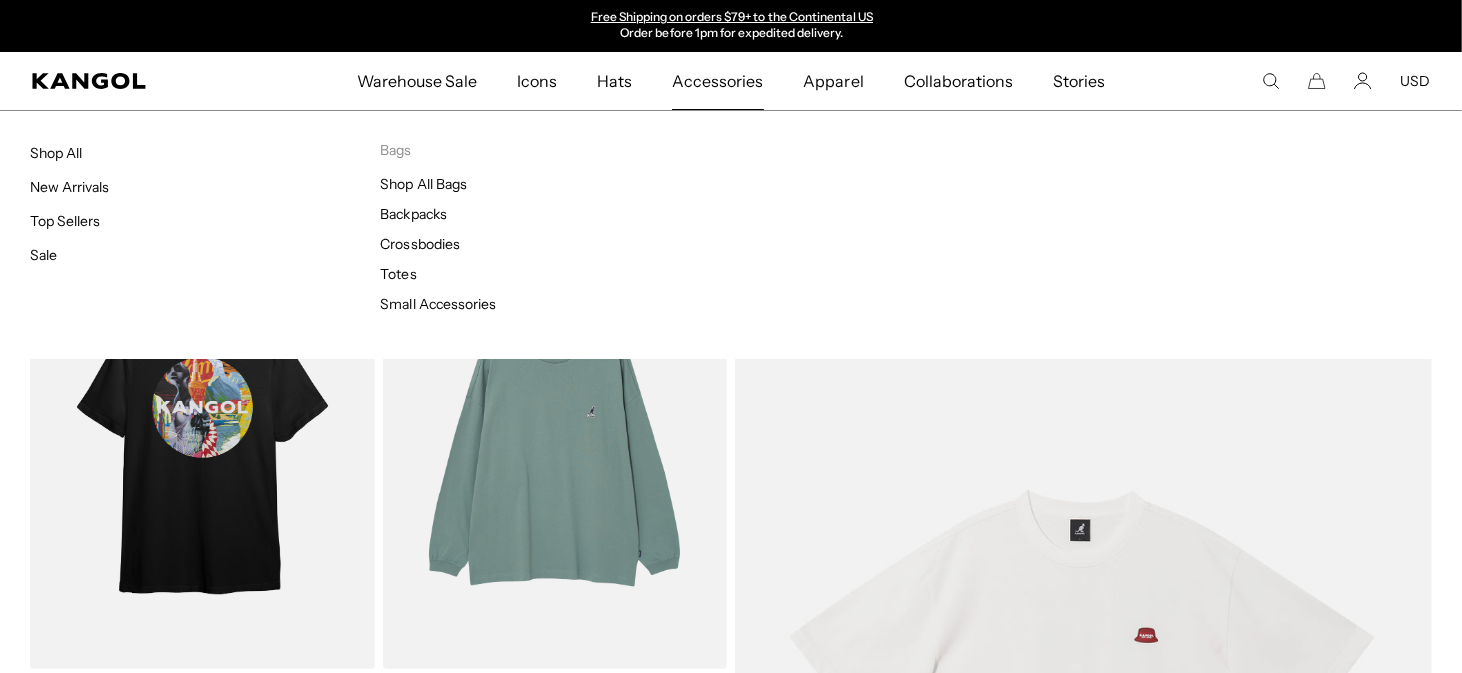 click on "Accessories" at bounding box center (717, 81) 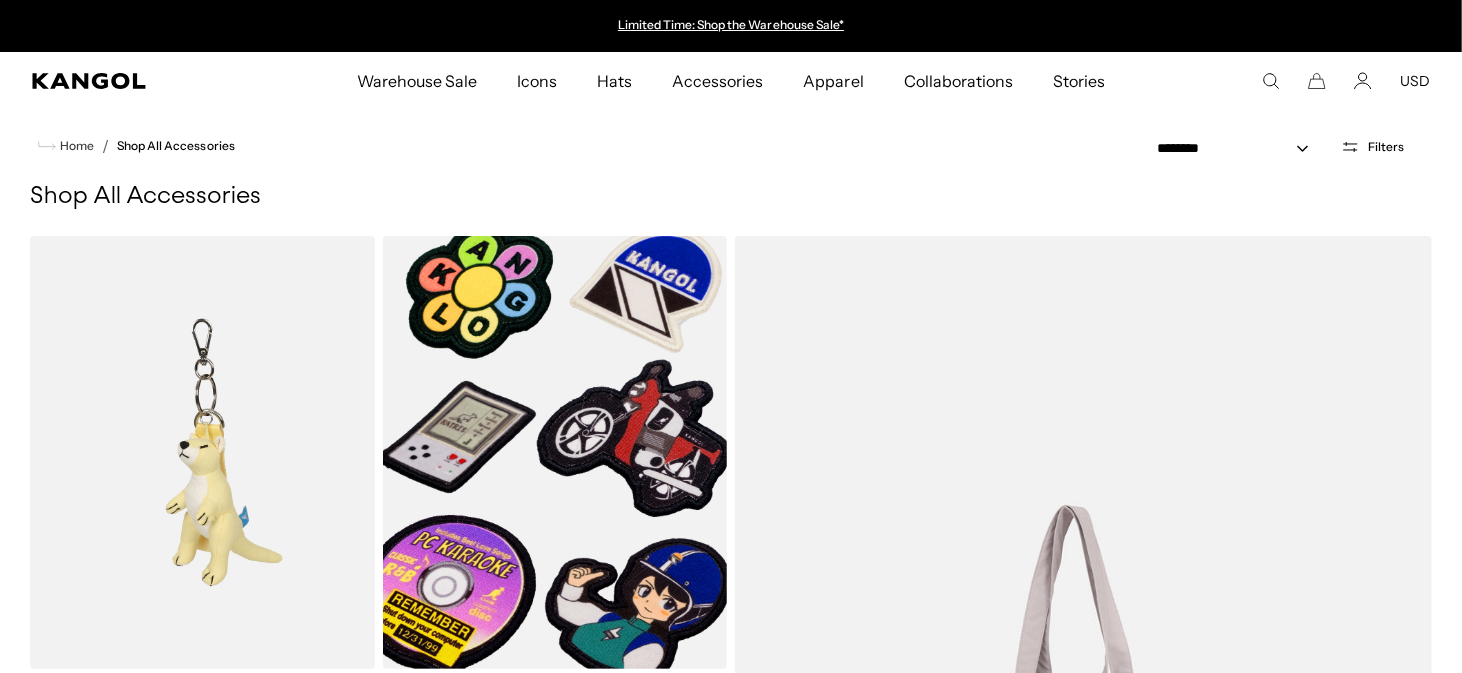 scroll, scrollTop: 200, scrollLeft: 0, axis: vertical 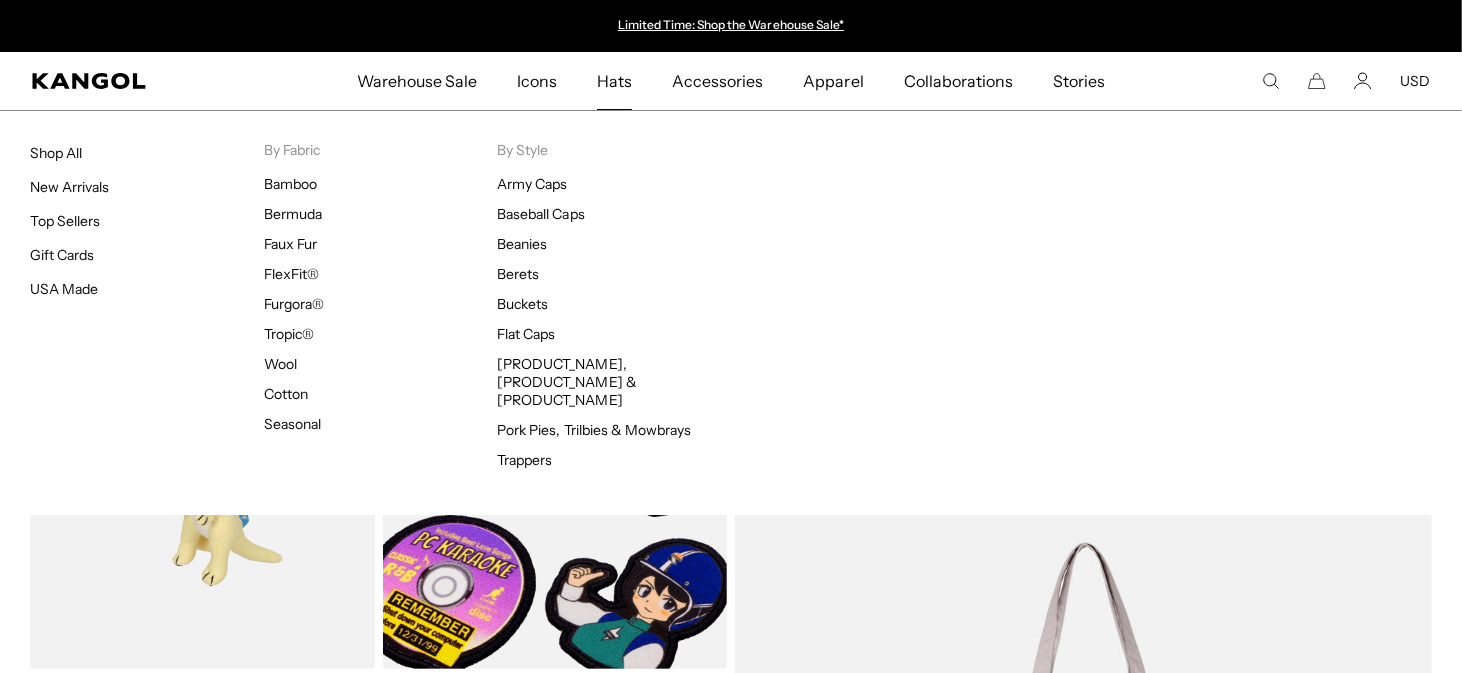 click on "Hats" at bounding box center (614, 81) 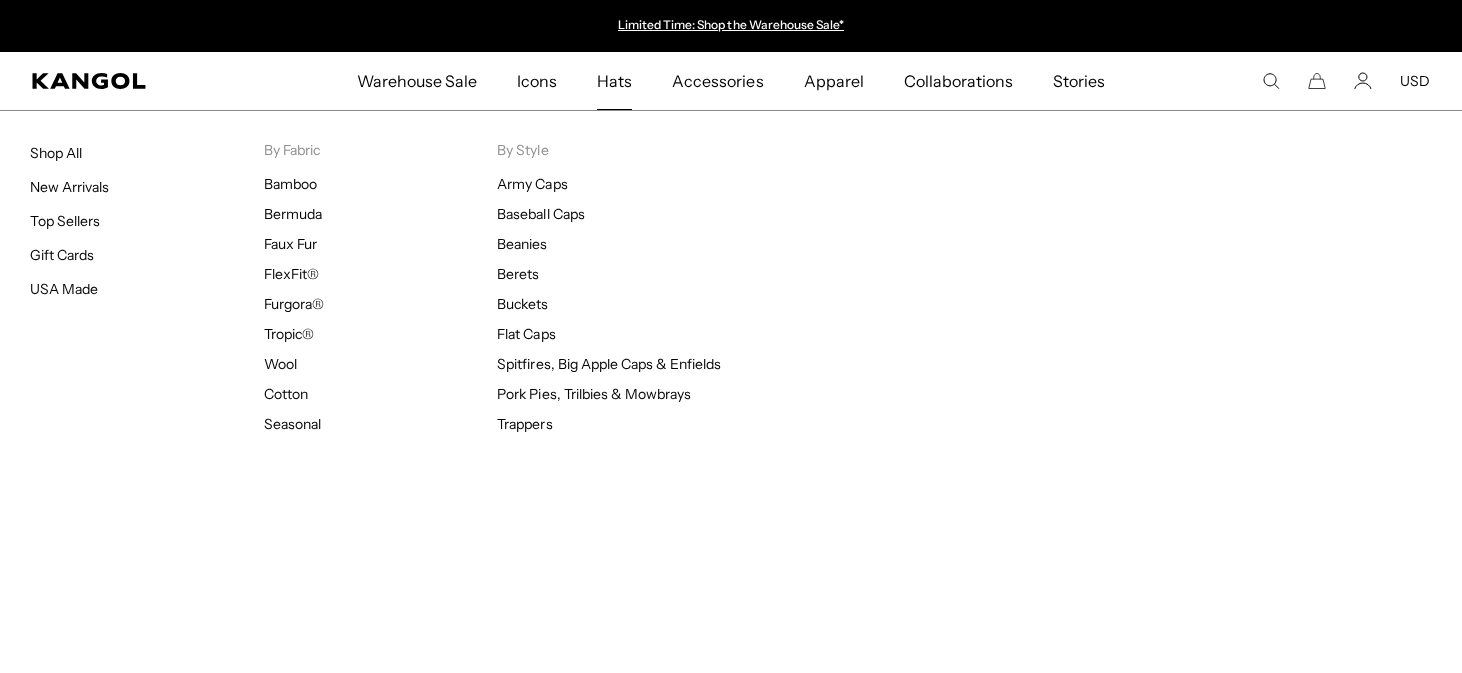 scroll, scrollTop: 0, scrollLeft: 0, axis: both 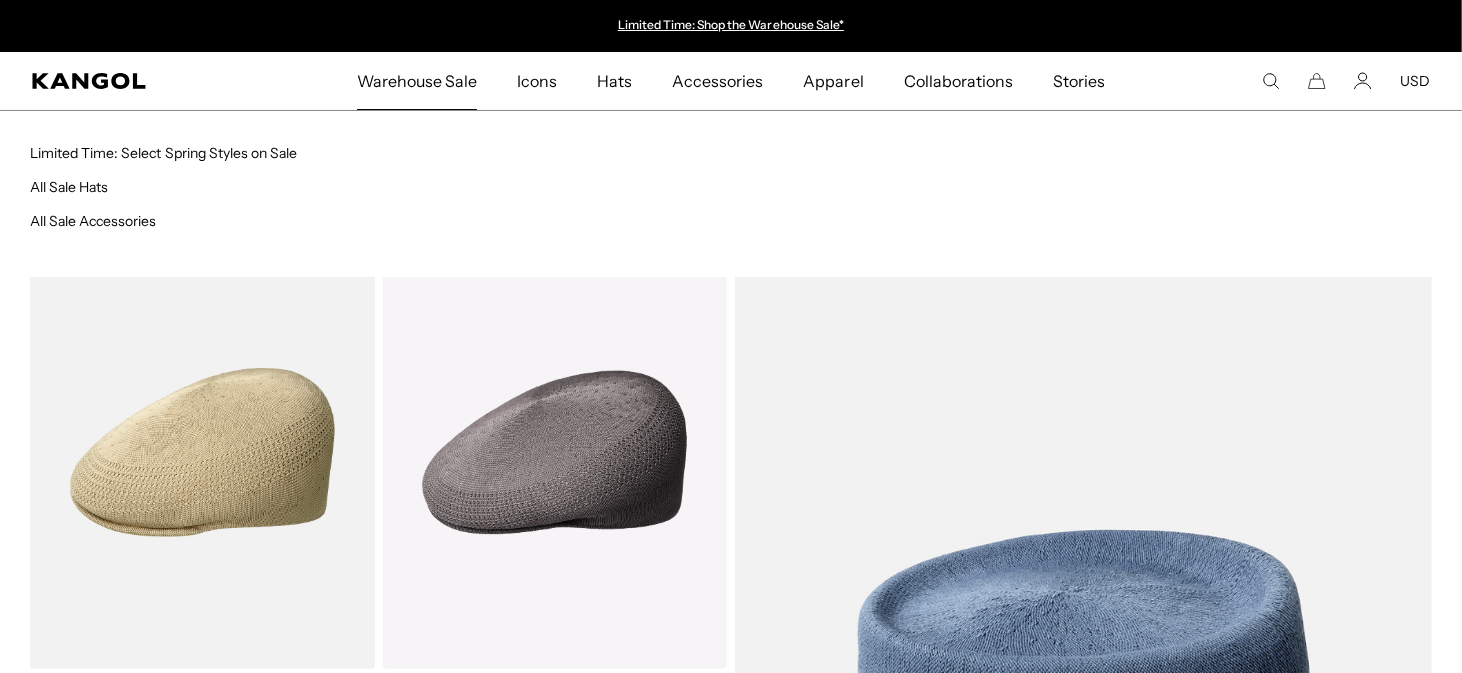 click on "Warehouse Sale" at bounding box center [417, 81] 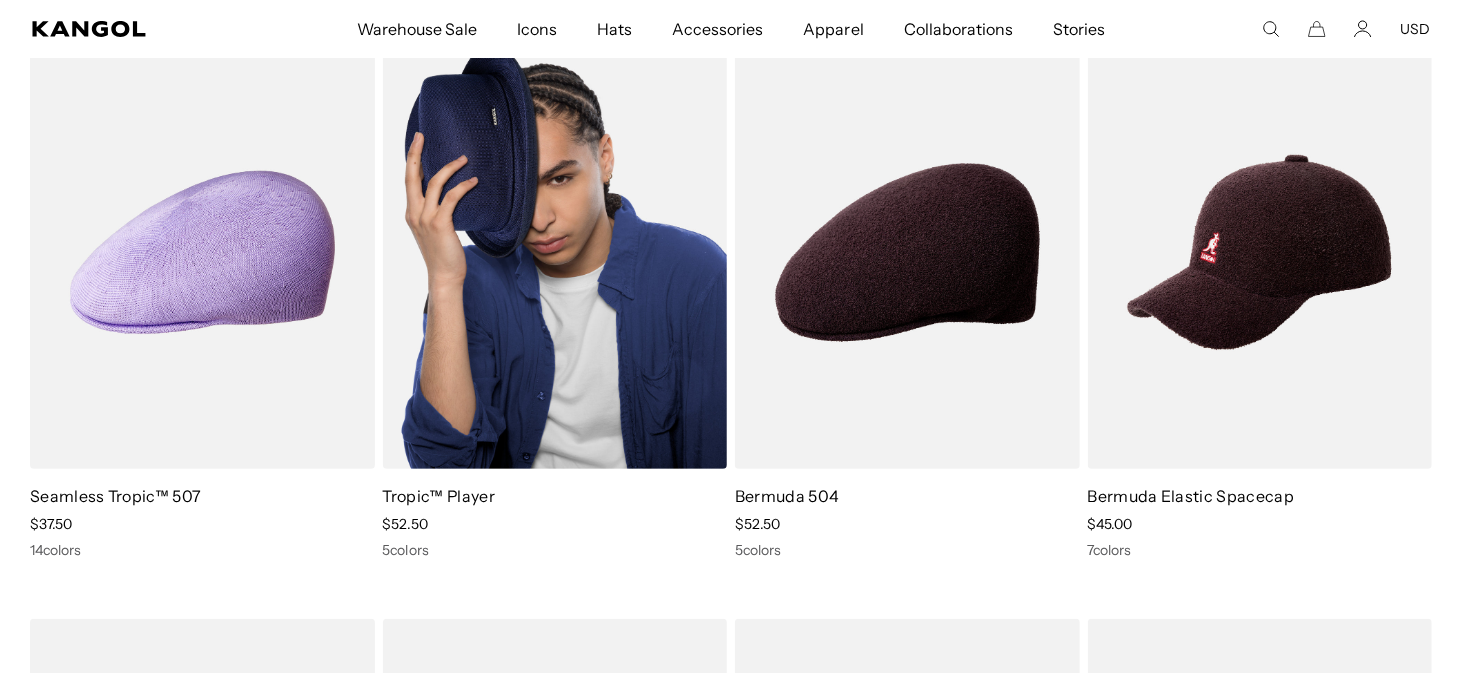 scroll, scrollTop: 600, scrollLeft: 0, axis: vertical 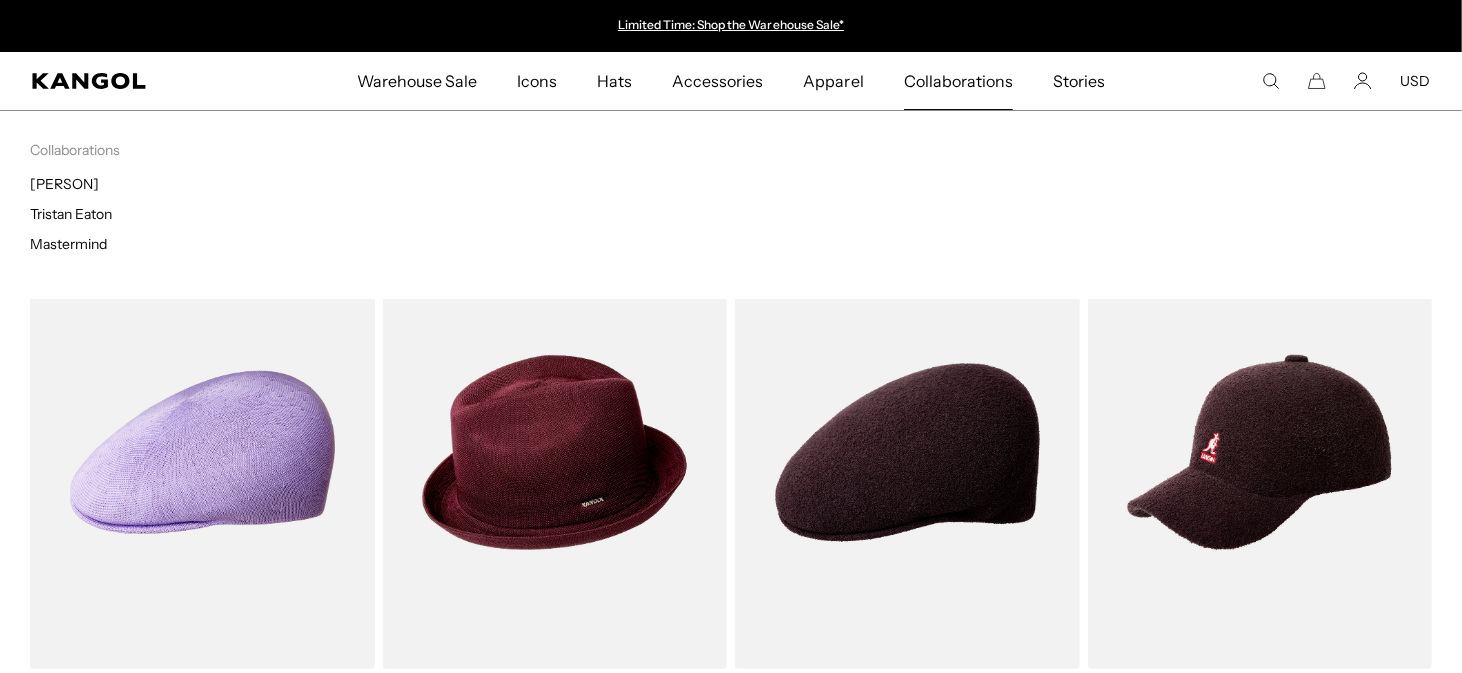 click on "Collaborations" at bounding box center (958, 81) 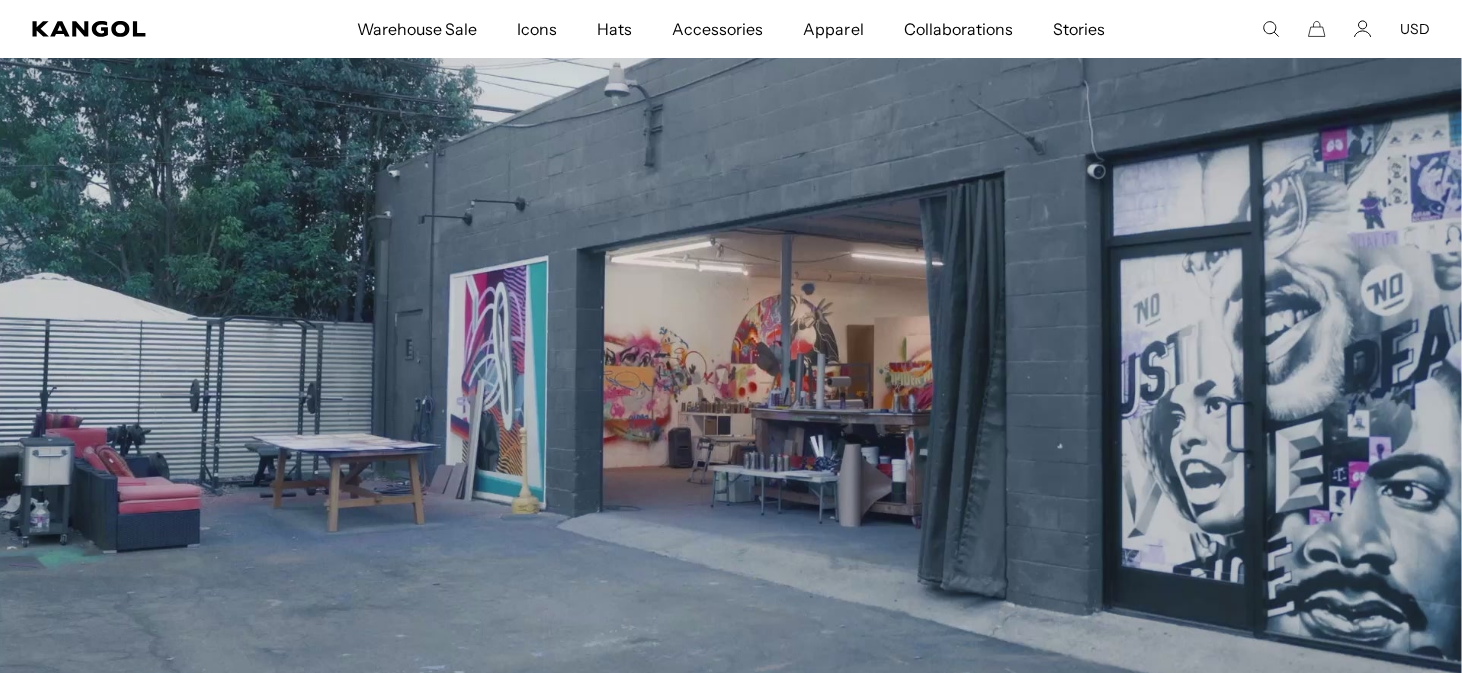 scroll, scrollTop: 600, scrollLeft: 0, axis: vertical 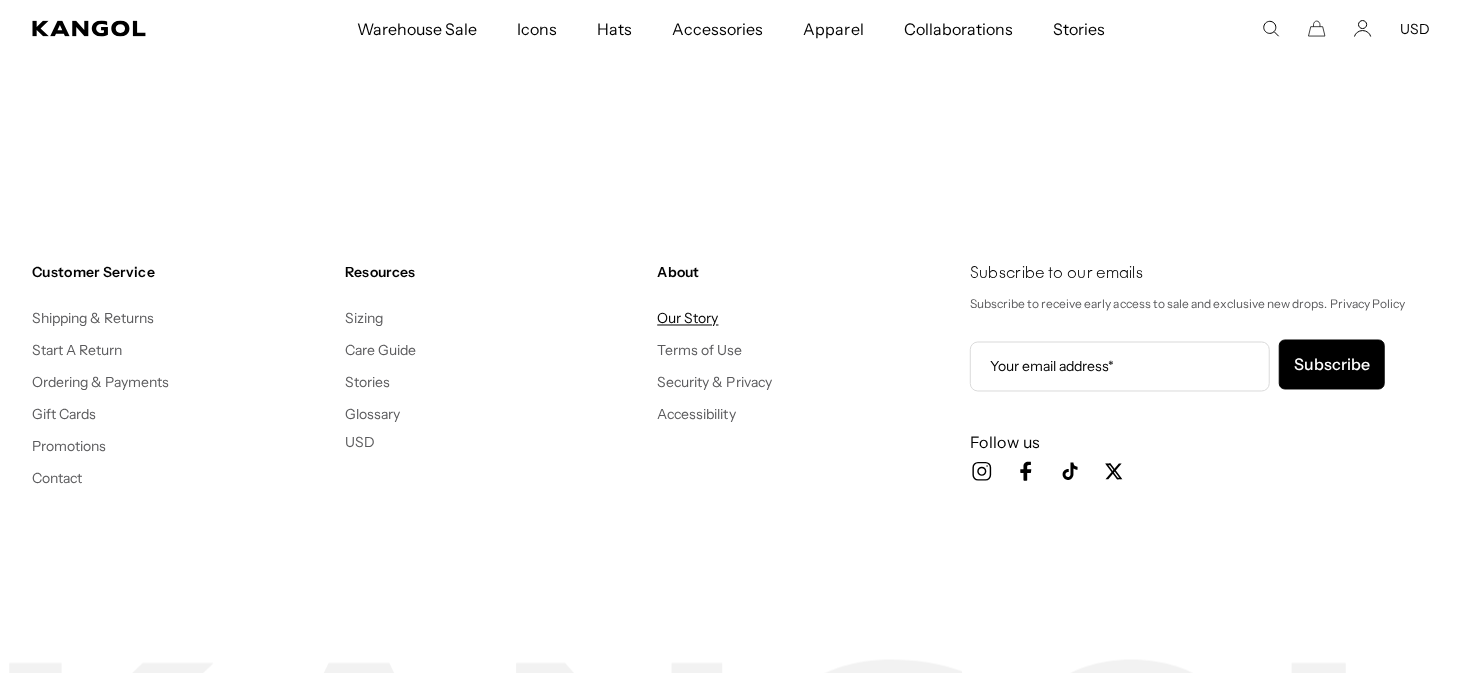 click on "Our Story" at bounding box center [687, 319] 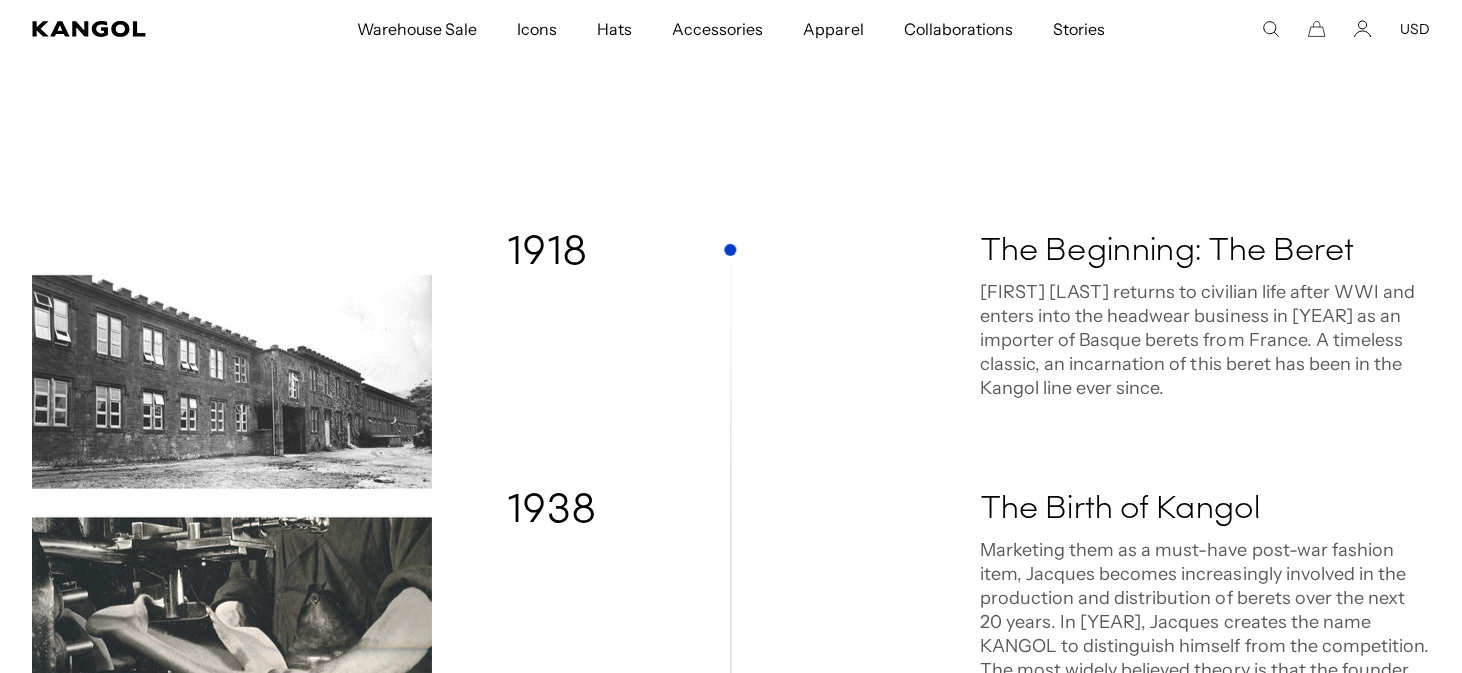 scroll, scrollTop: 400, scrollLeft: 0, axis: vertical 